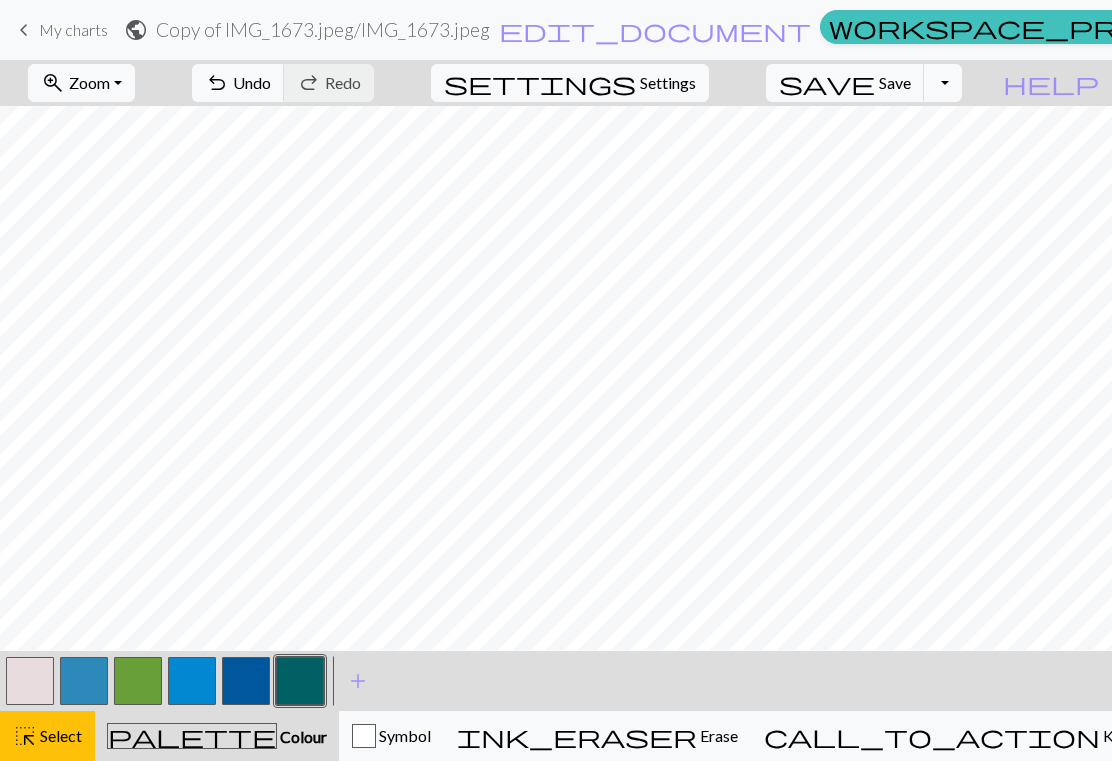 scroll, scrollTop: 0, scrollLeft: 0, axis: both 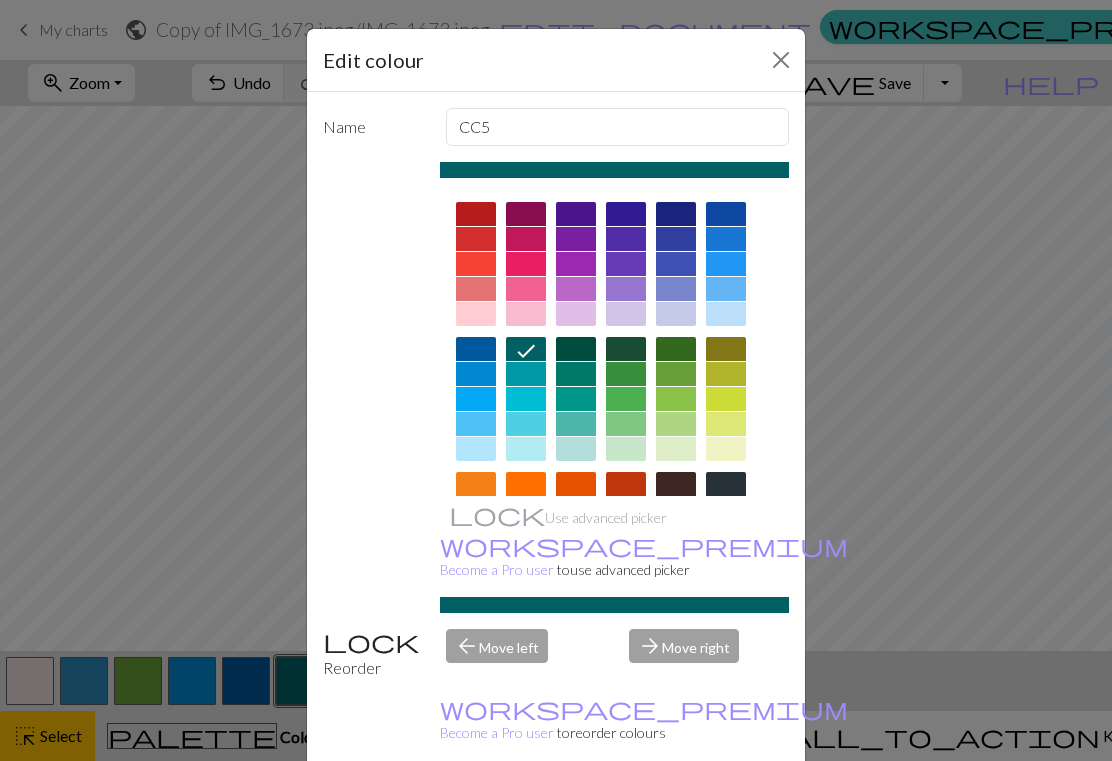 click at bounding box center (781, 60) 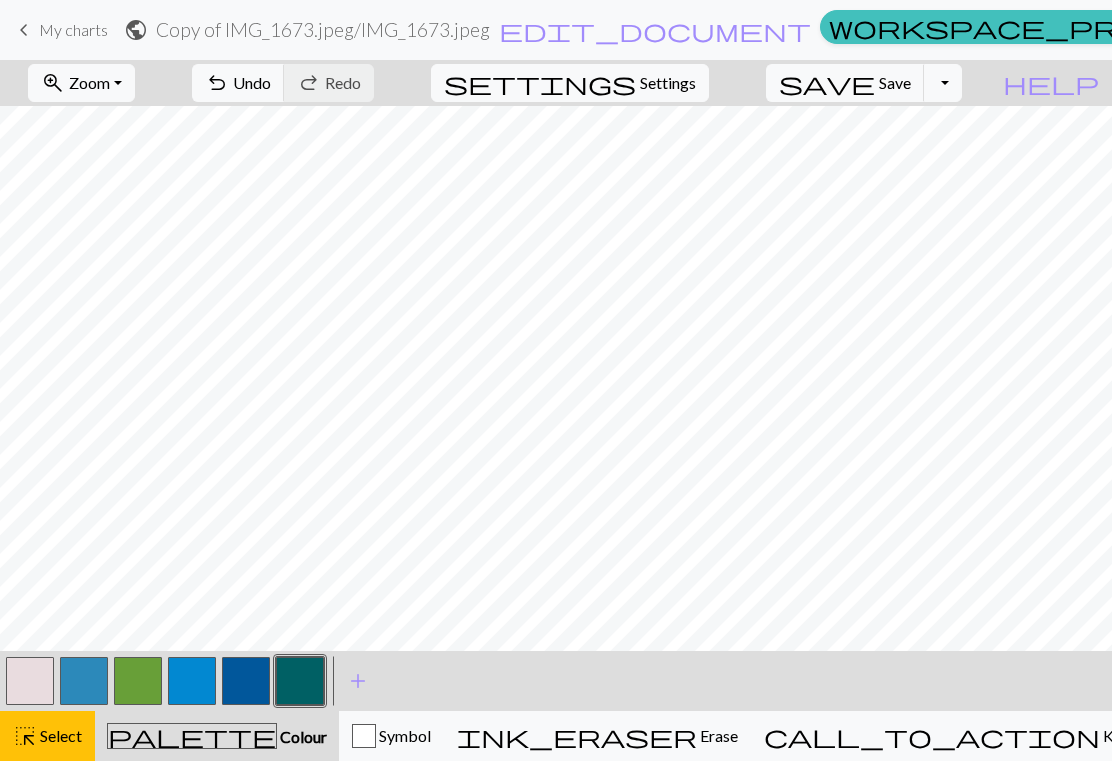 click on "add" at bounding box center (358, 681) 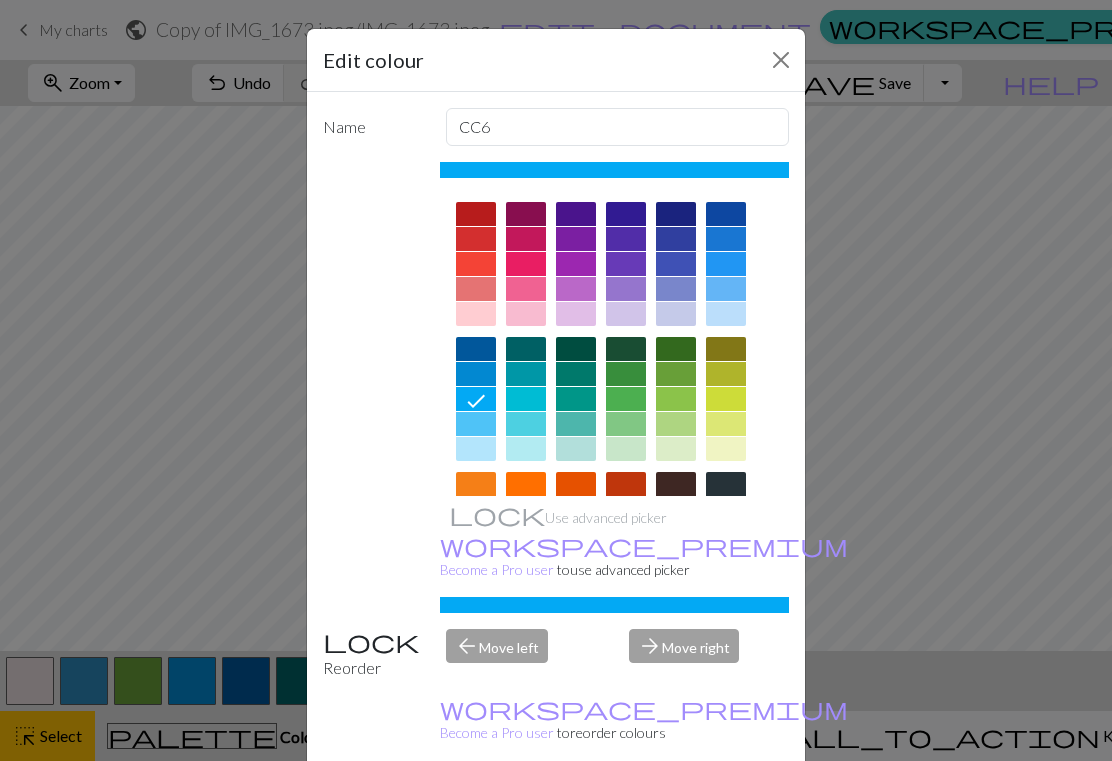 click at bounding box center [781, 60] 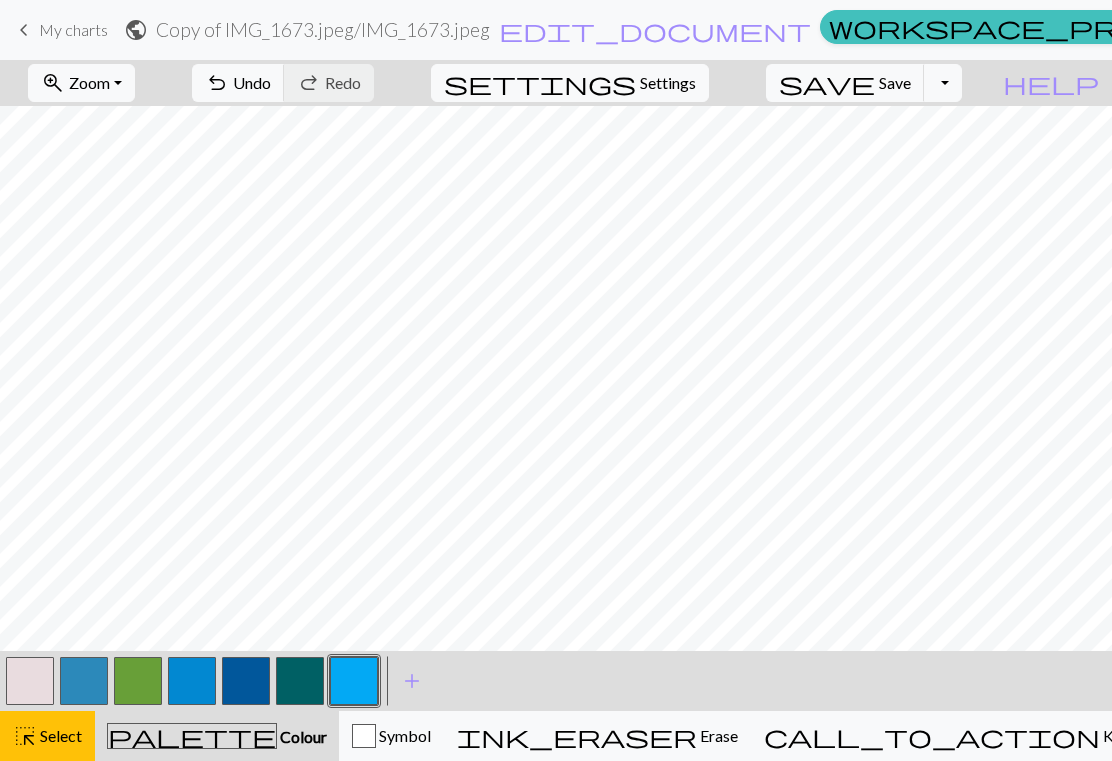 click on "add" at bounding box center [412, 681] 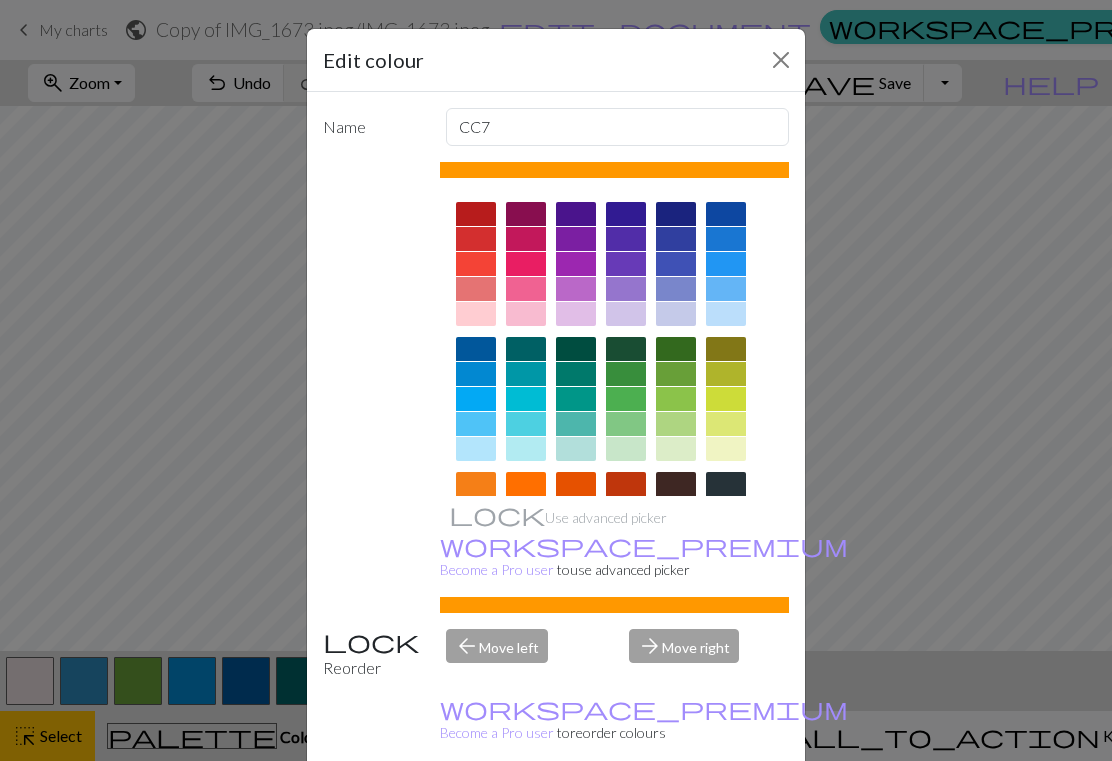 click at bounding box center [781, 60] 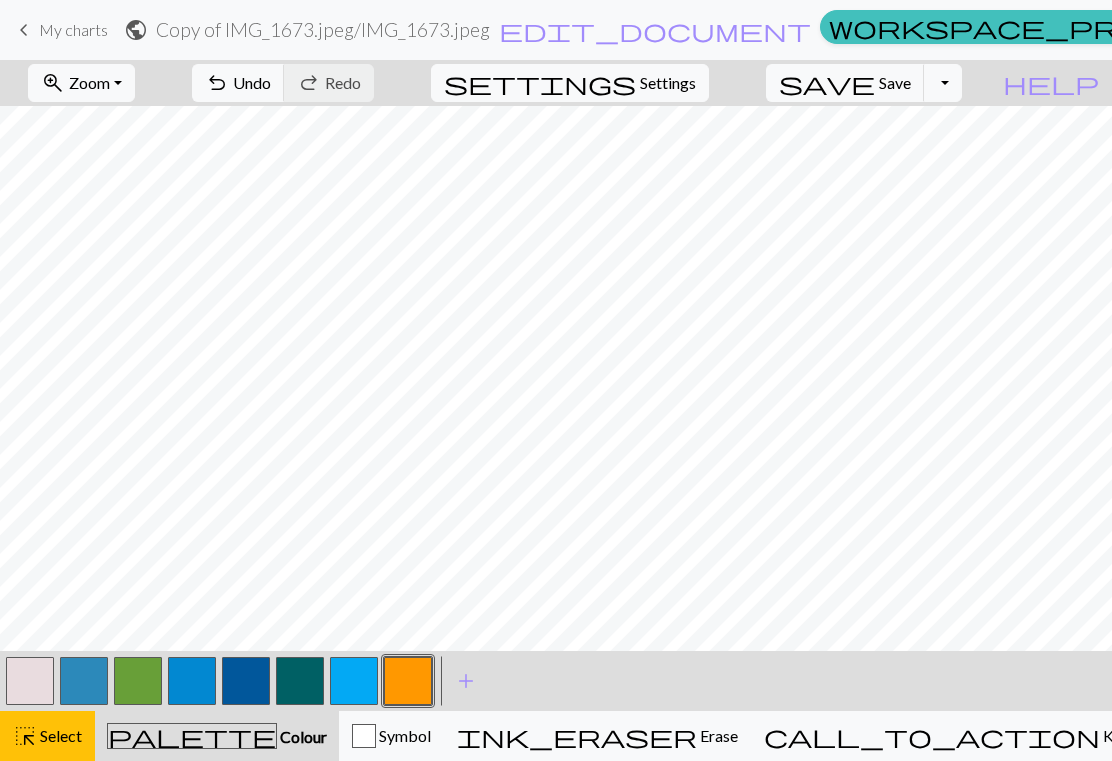 click on "add" at bounding box center (466, 681) 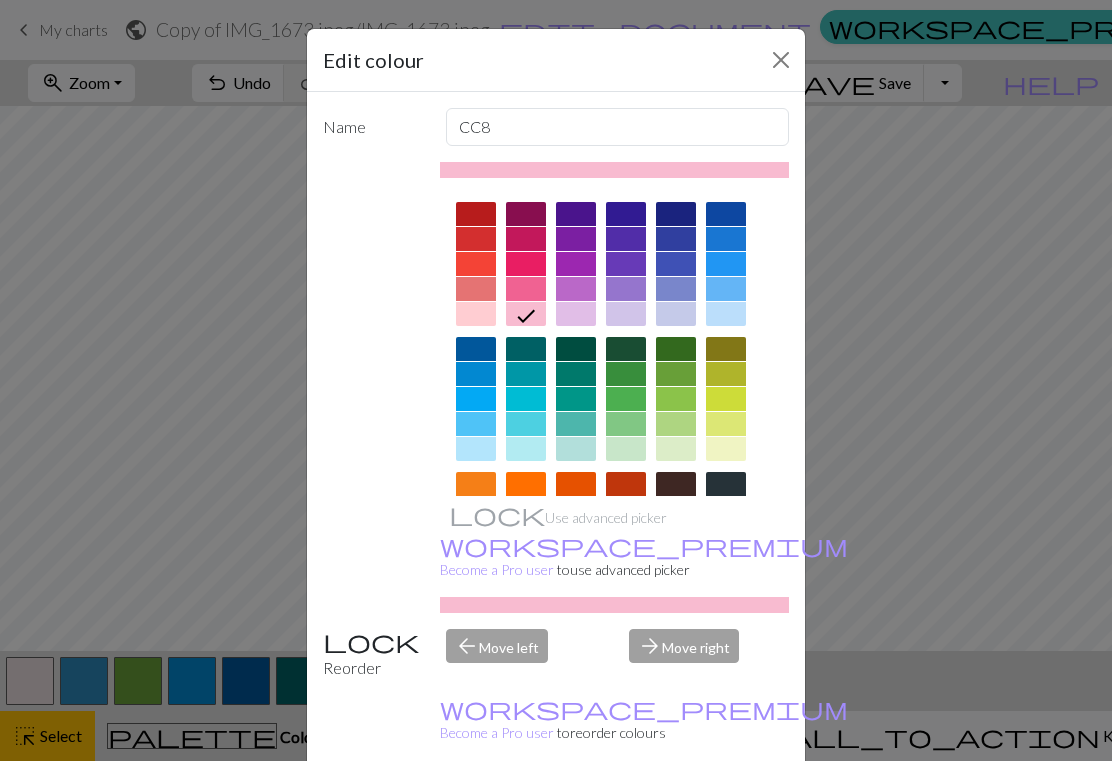 click at bounding box center [781, 60] 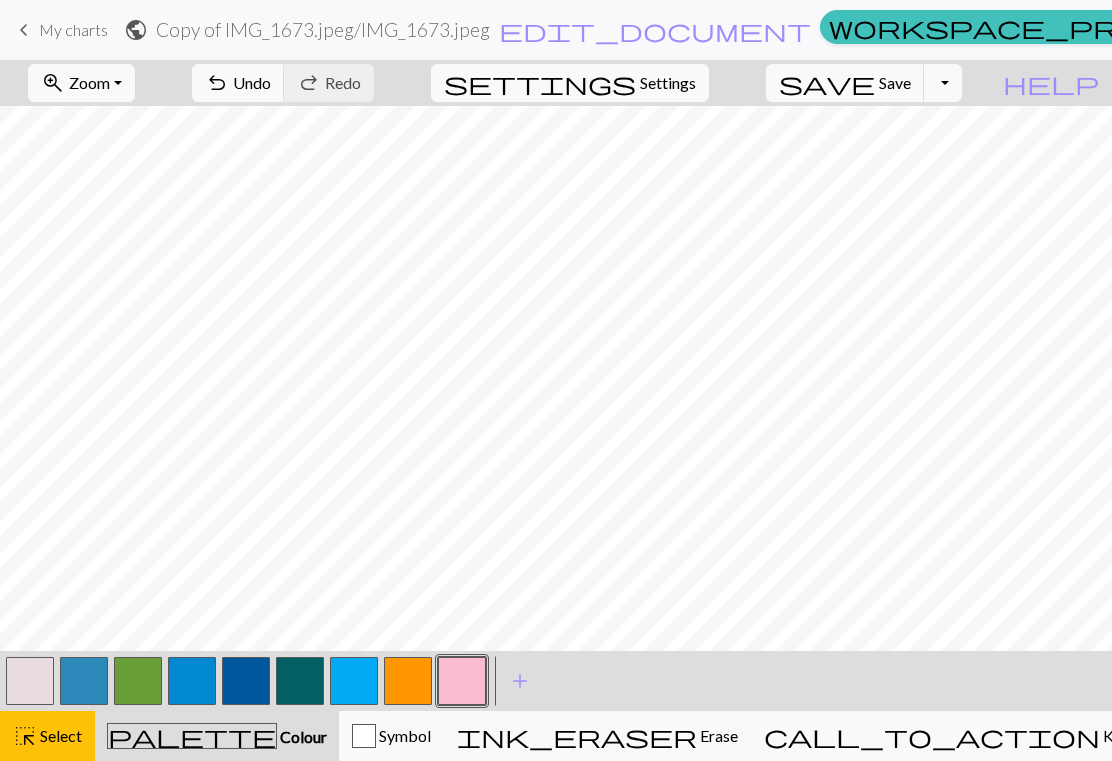 click on "add" at bounding box center (520, 681) 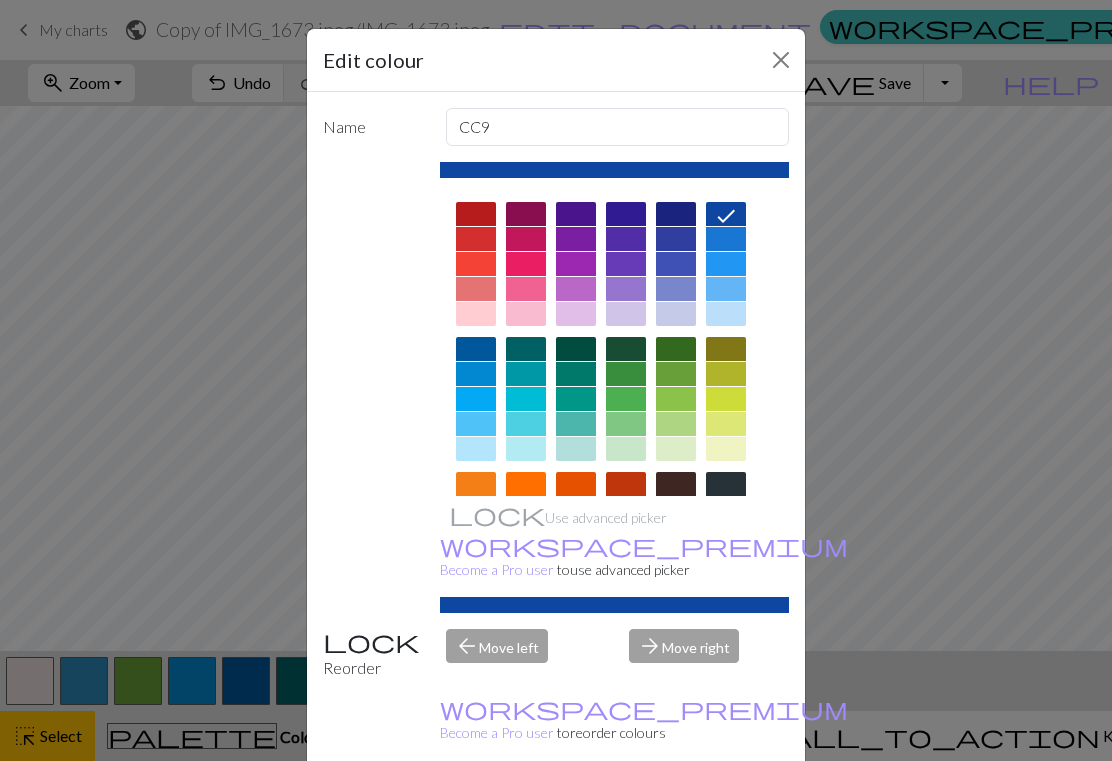 click at bounding box center [781, 60] 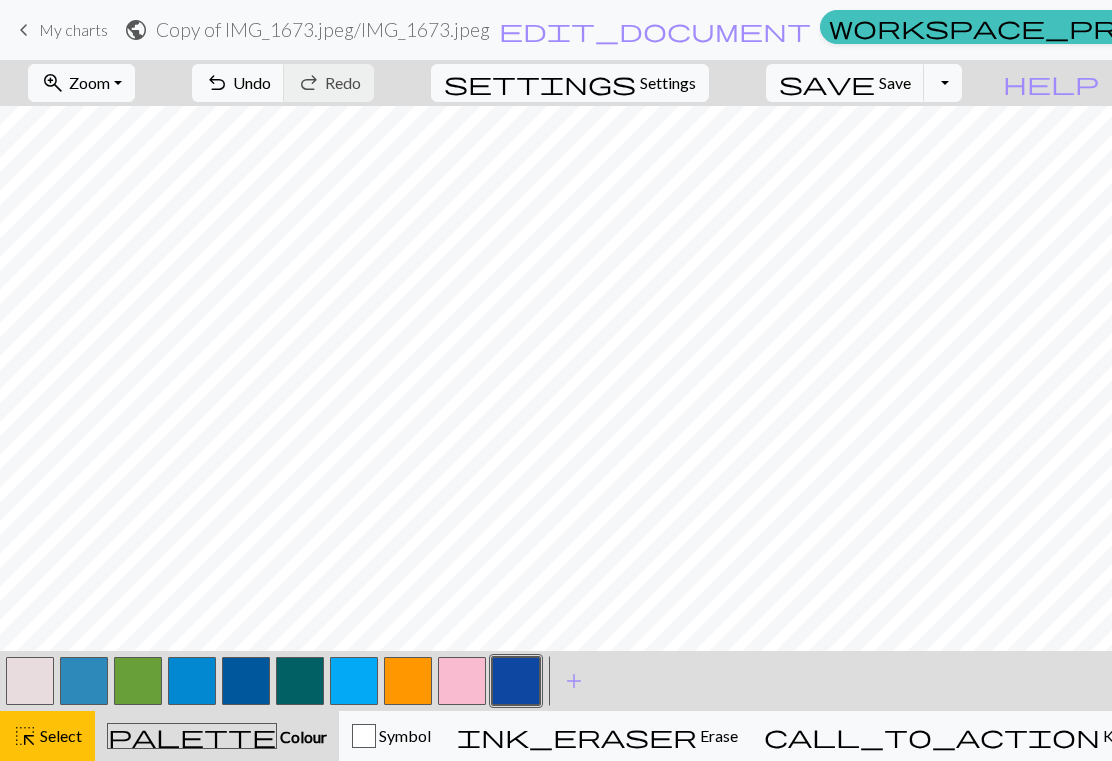 click on "add" at bounding box center (574, 681) 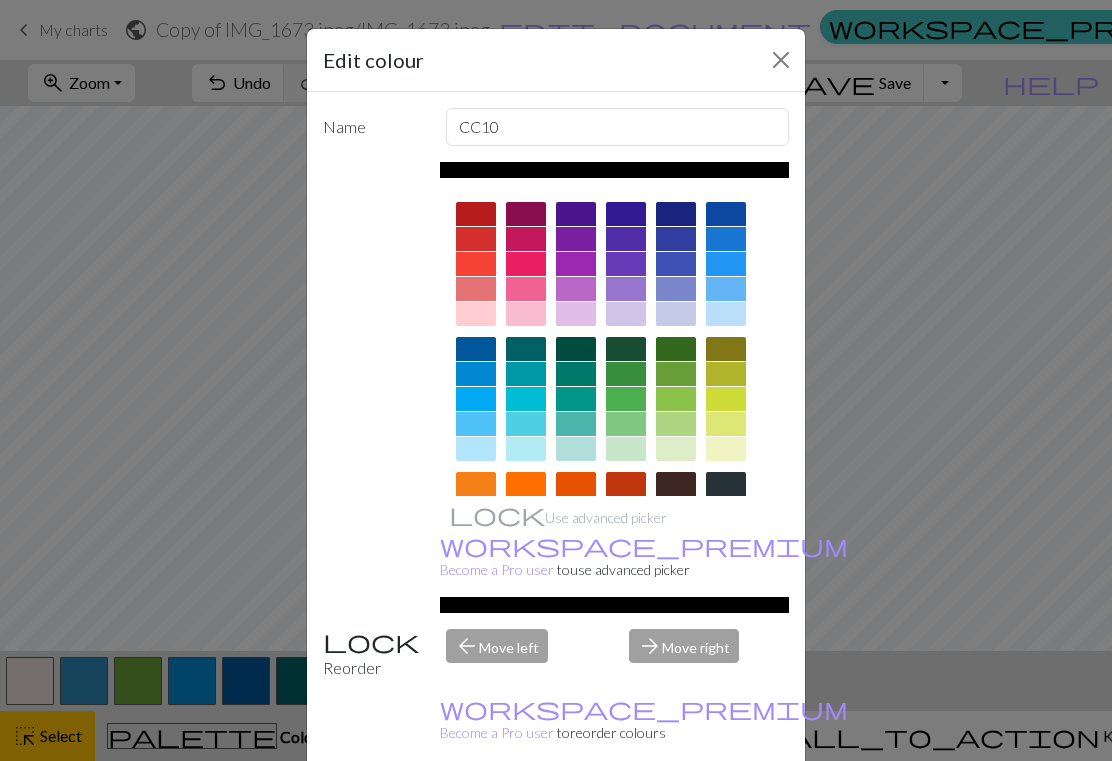 click at bounding box center [781, 60] 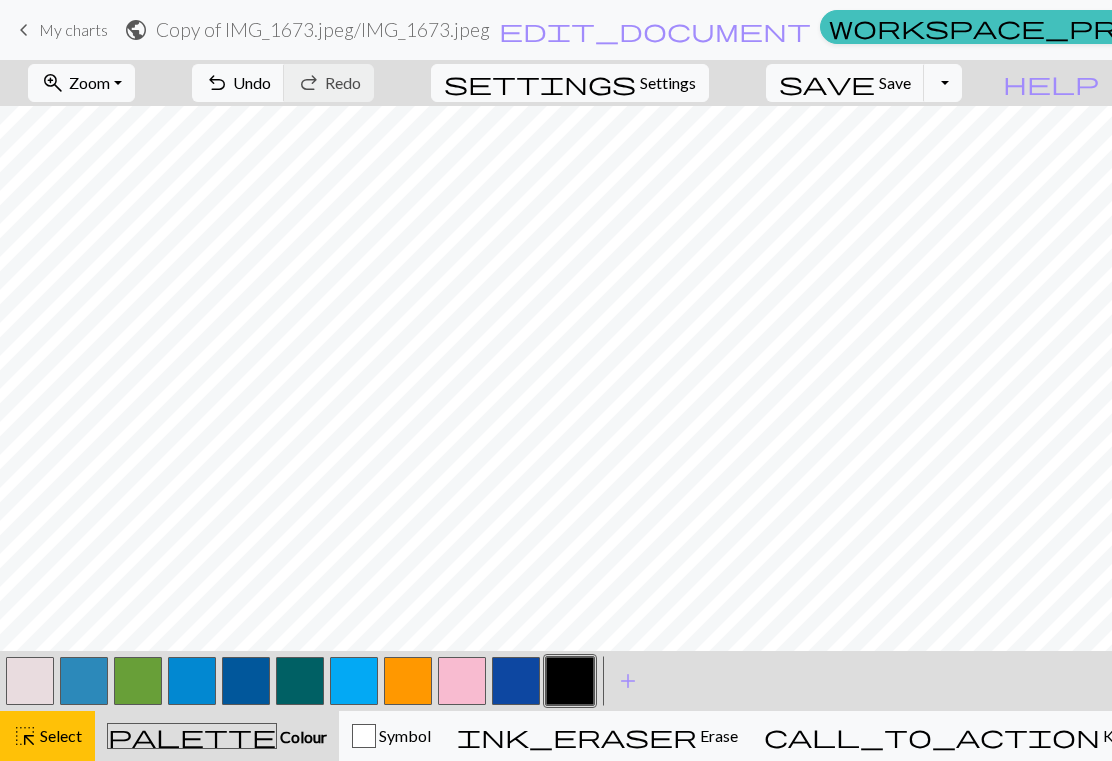 click on "add" at bounding box center (628, 681) 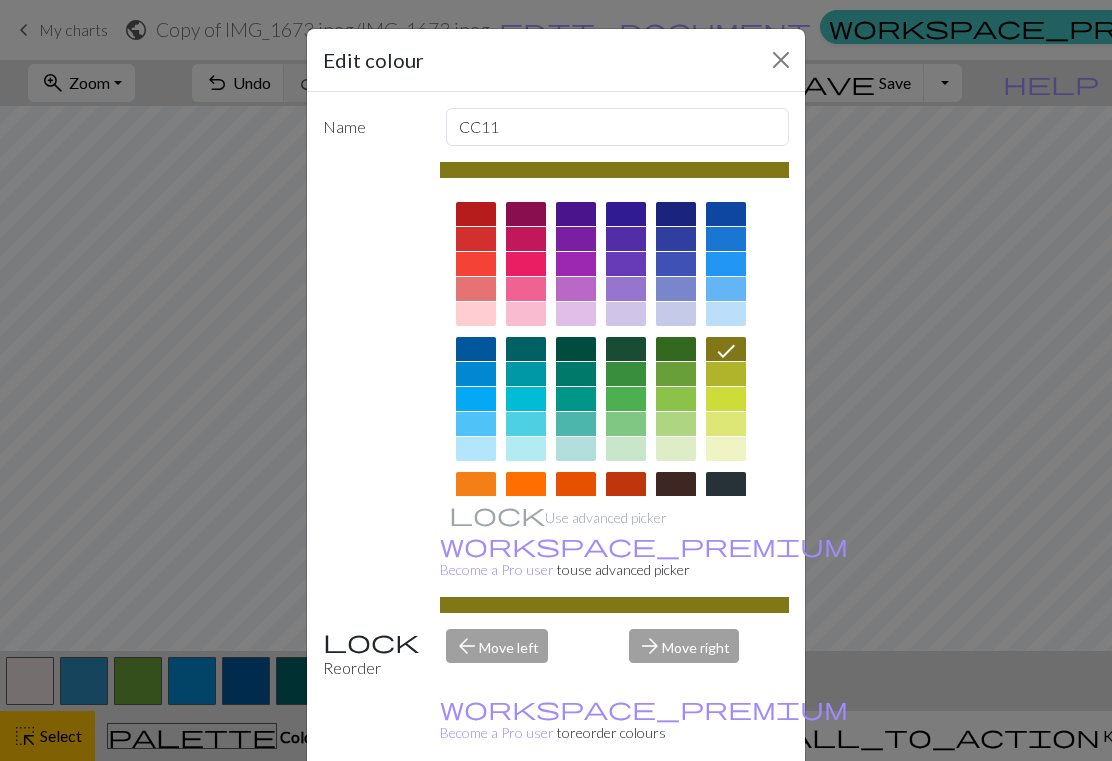 click at bounding box center (781, 60) 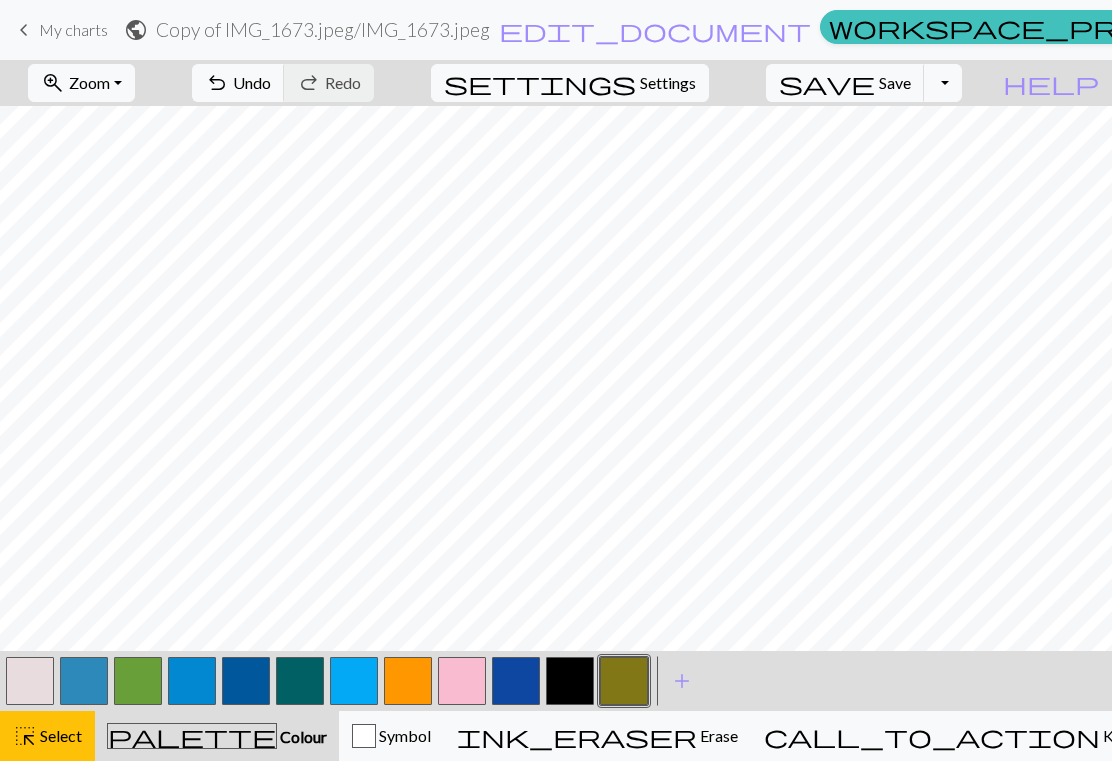 click on "add" at bounding box center [682, 681] 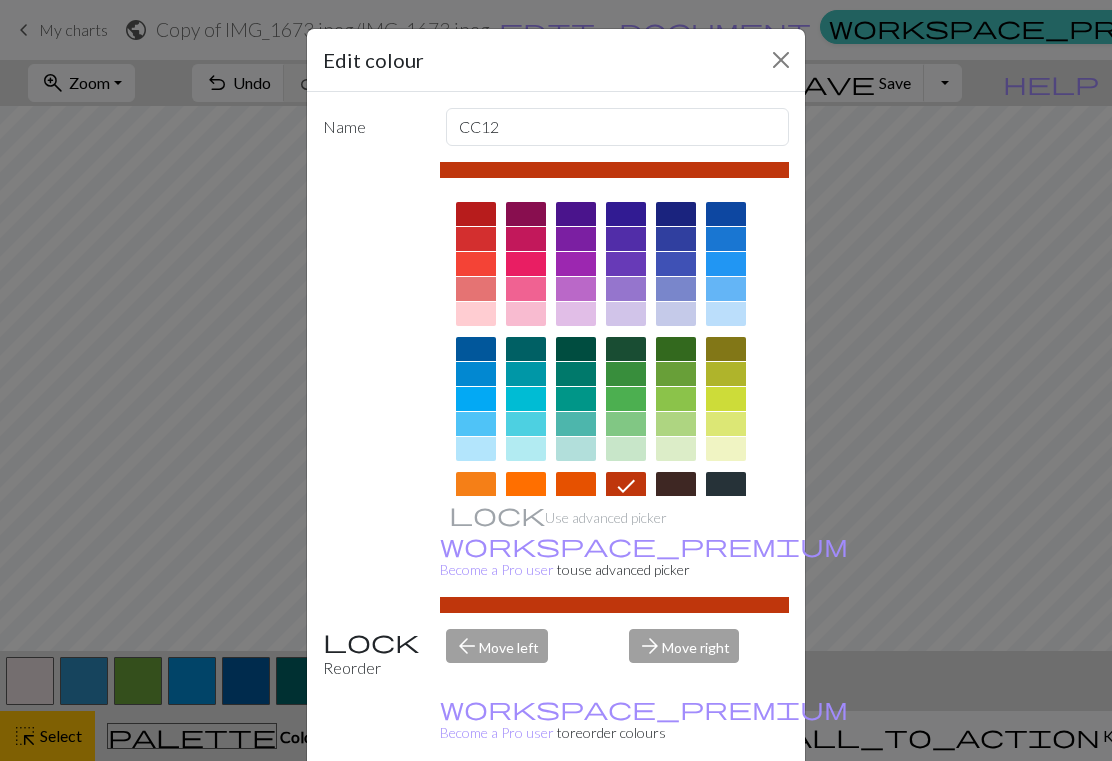 click at bounding box center (781, 60) 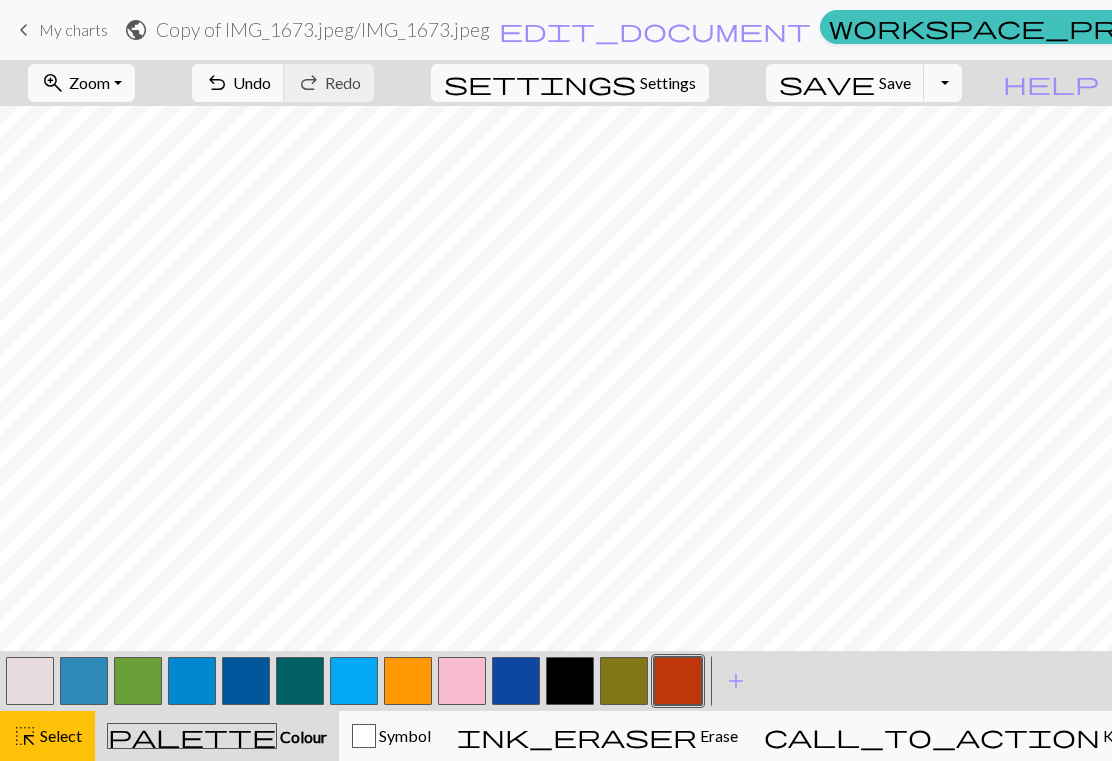 click on "add" at bounding box center [736, 681] 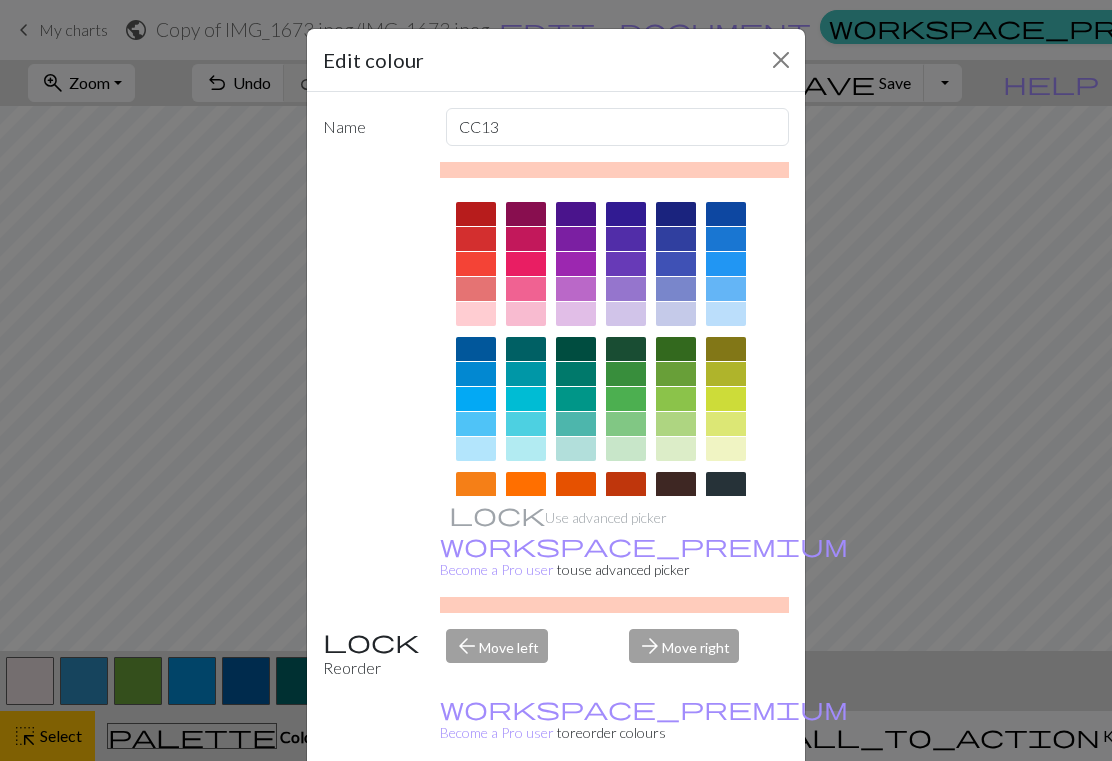 click at bounding box center (781, 60) 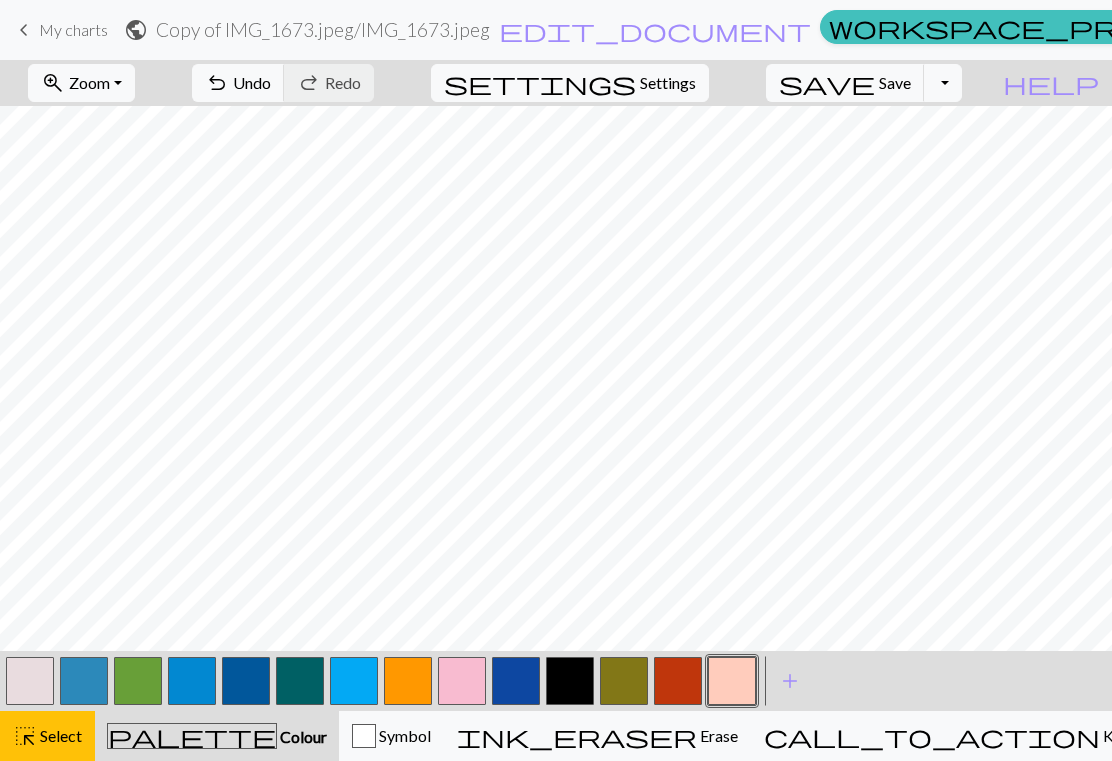 click on "add" at bounding box center (790, 681) 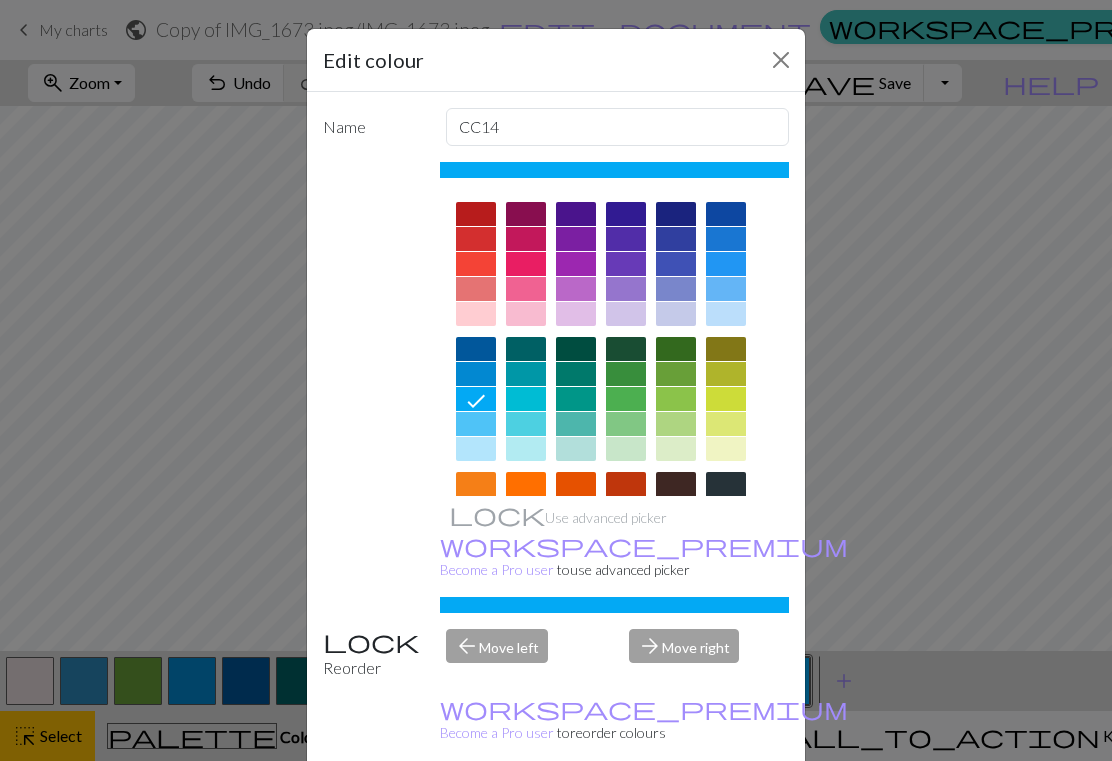 click at bounding box center [781, 60] 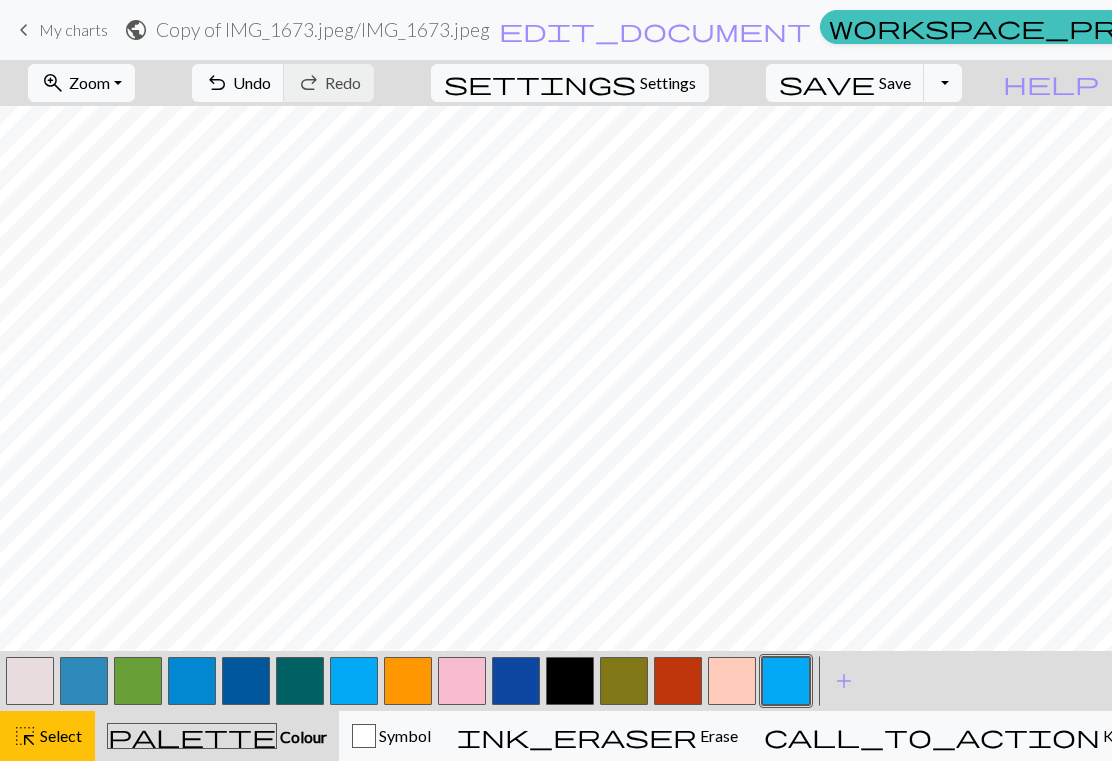 click on "add" at bounding box center (844, 681) 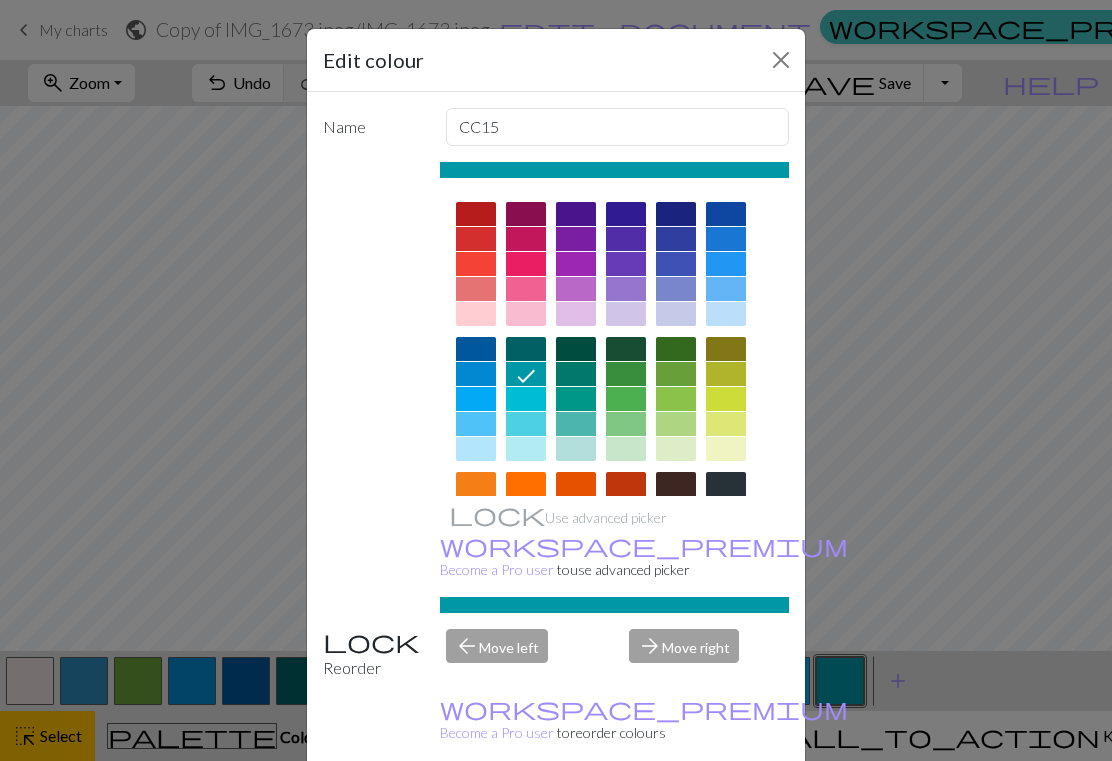 click on "Edit colour" at bounding box center [556, 60] 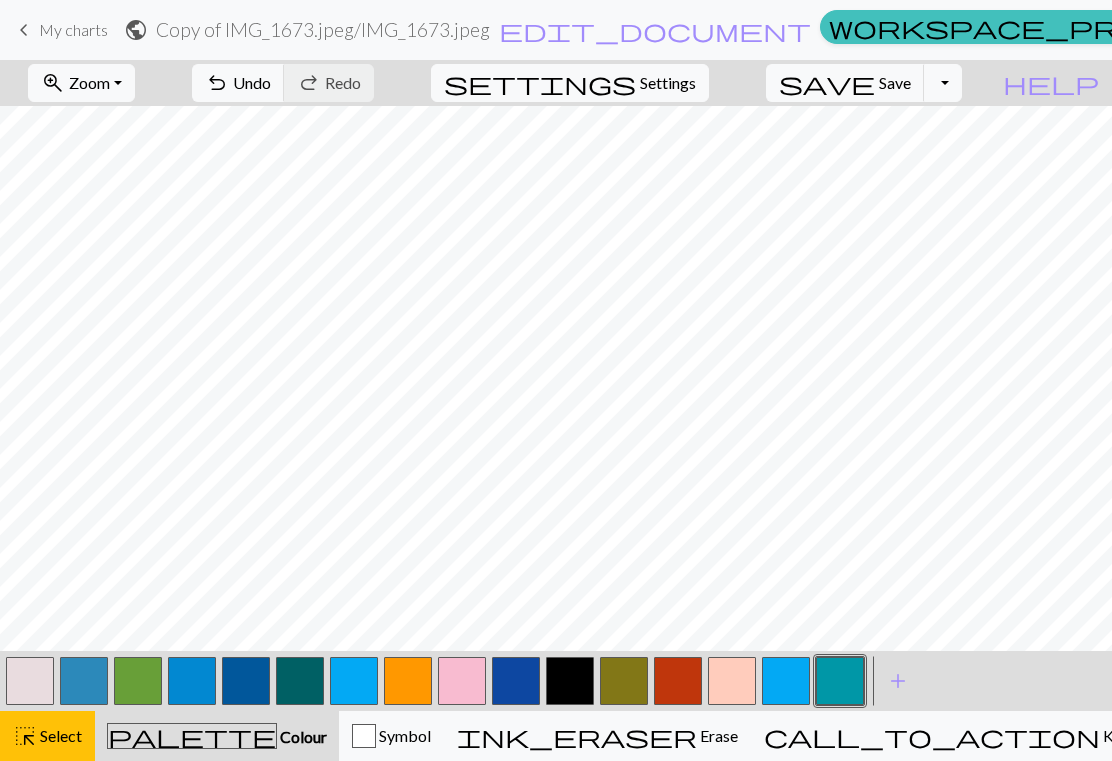 click on "add" at bounding box center [898, 681] 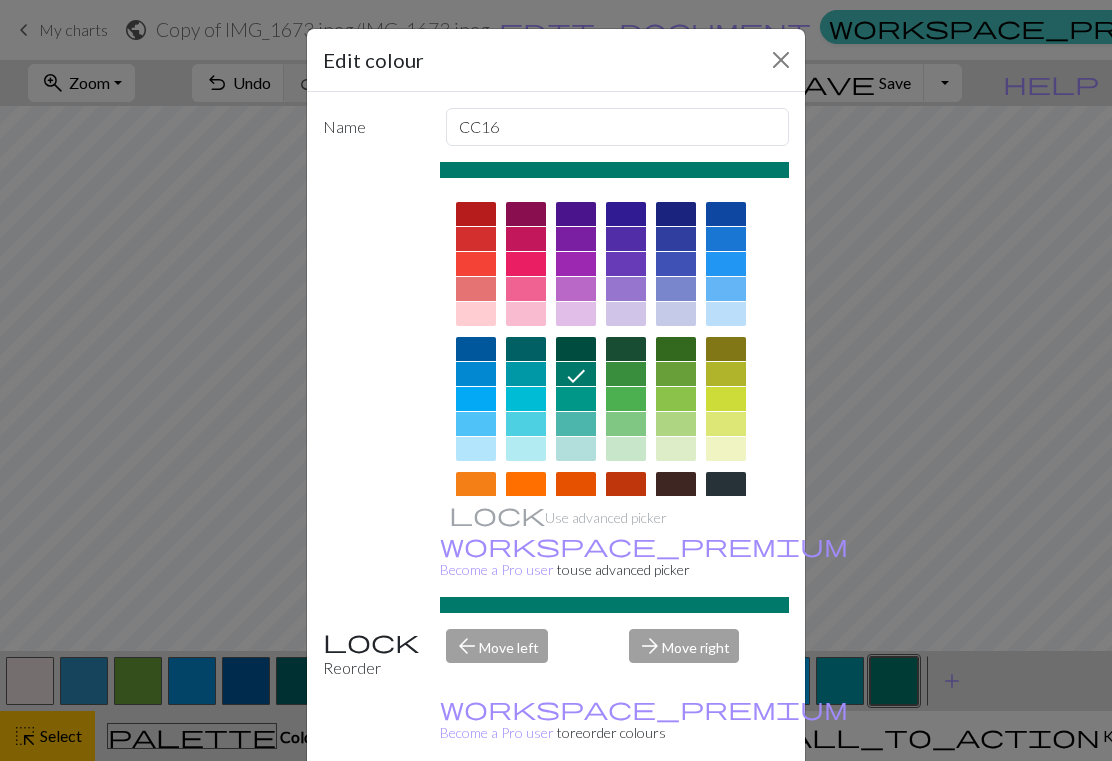 click at bounding box center (781, 60) 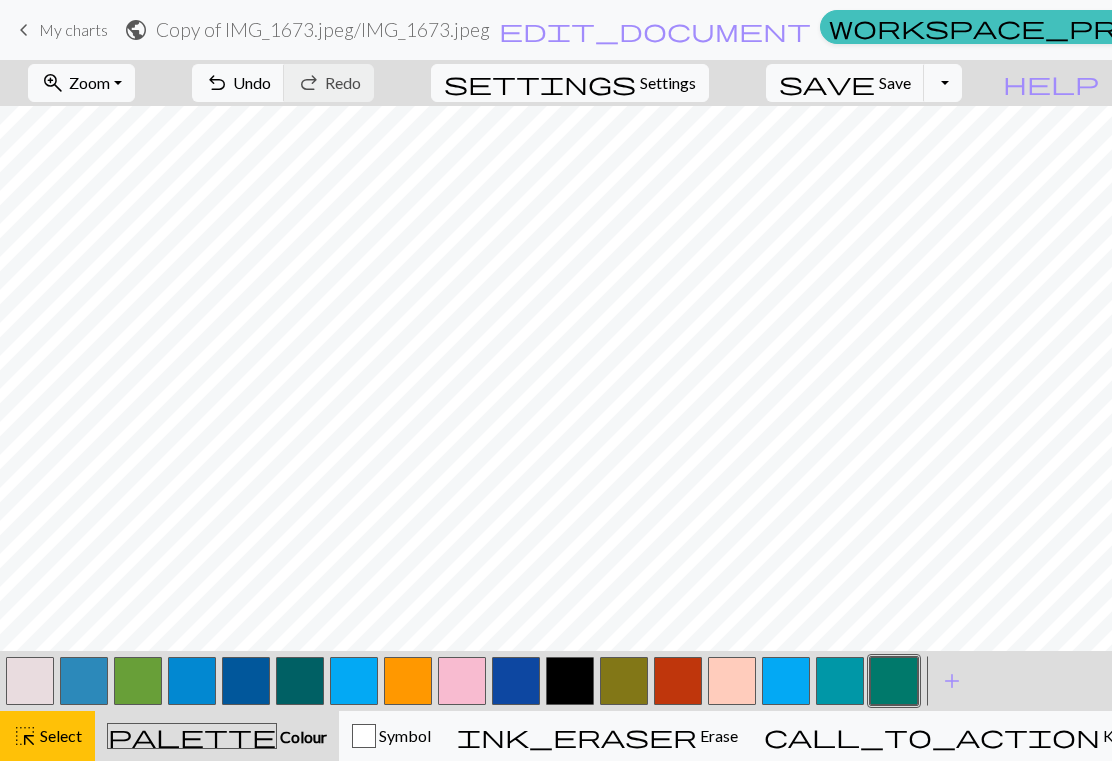 click on "undo Undo Undo" at bounding box center (238, 83) 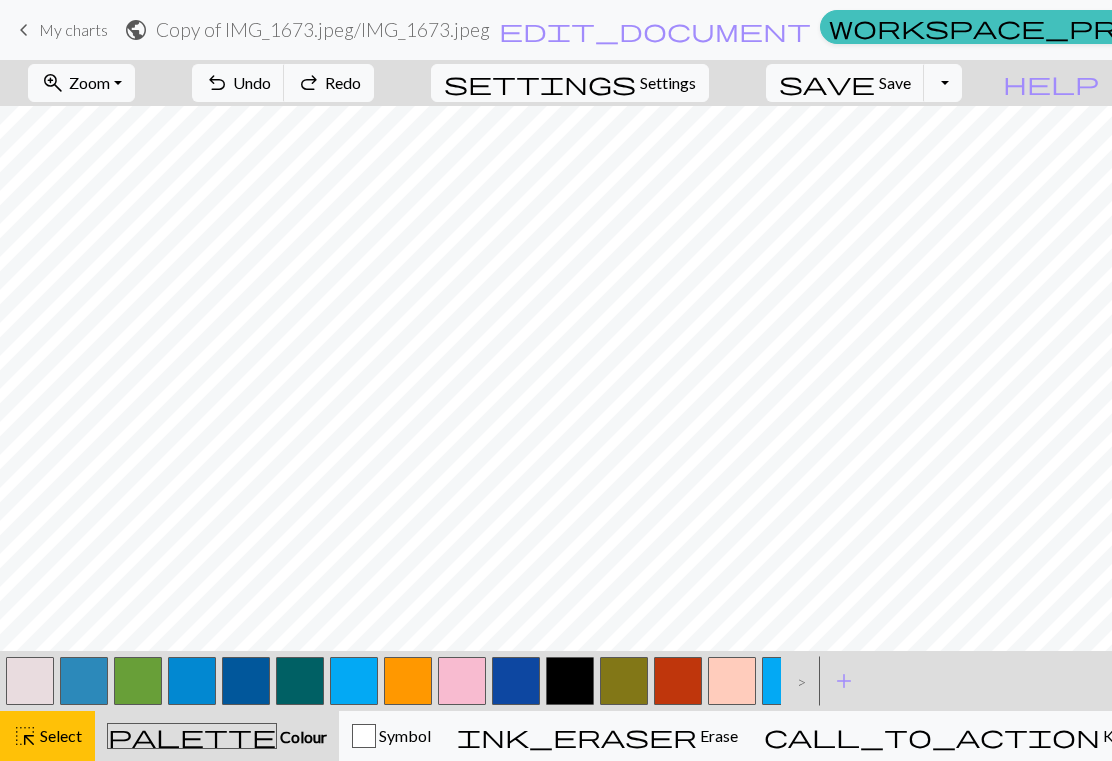 click on "undo" at bounding box center (217, 83) 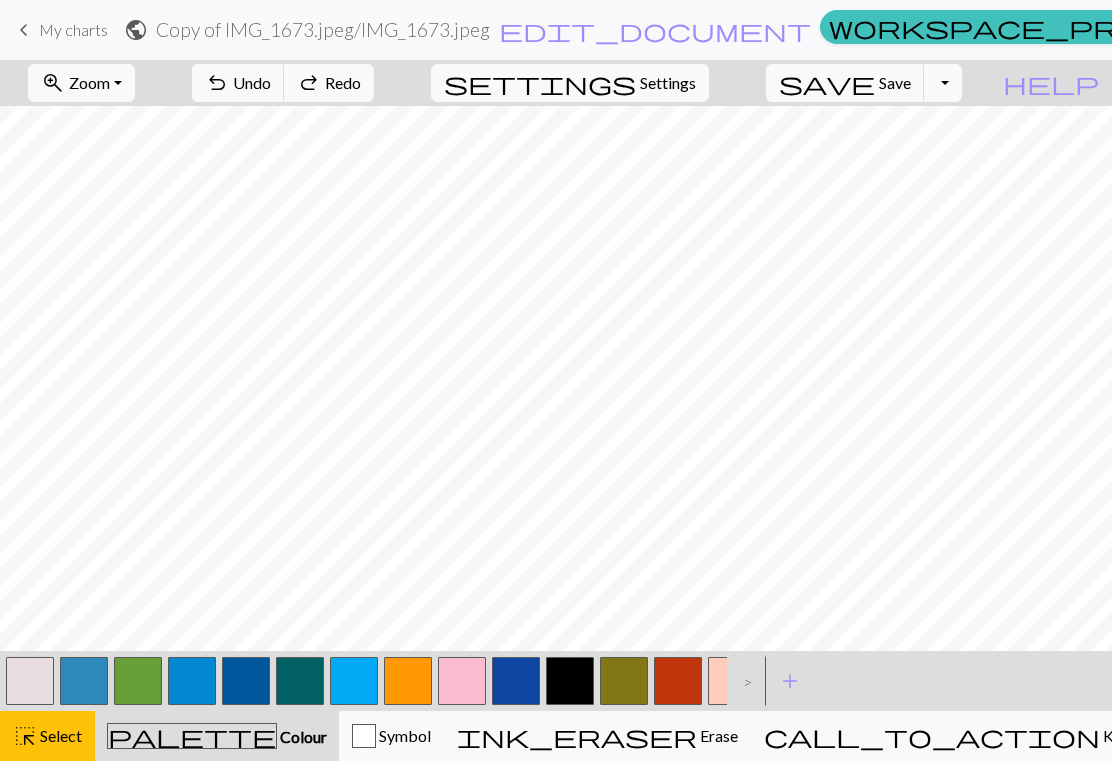 click on "undo" at bounding box center [217, 83] 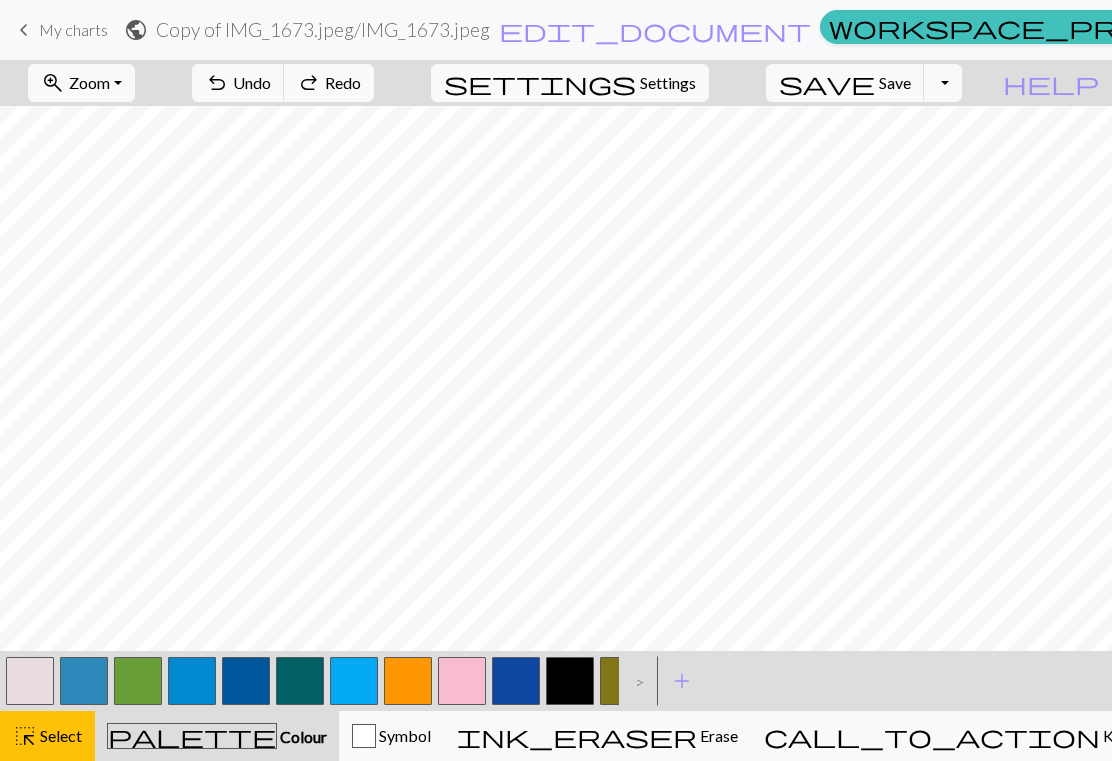 click on "undo" at bounding box center (217, 83) 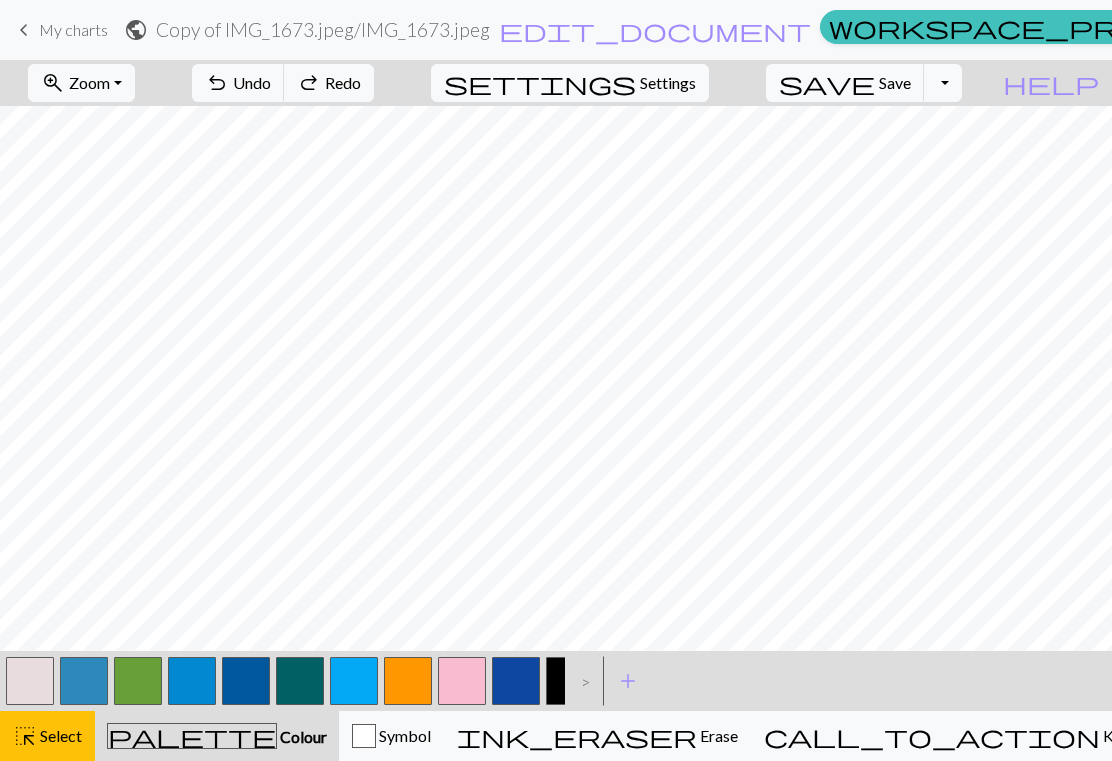 click on "undo" at bounding box center (217, 83) 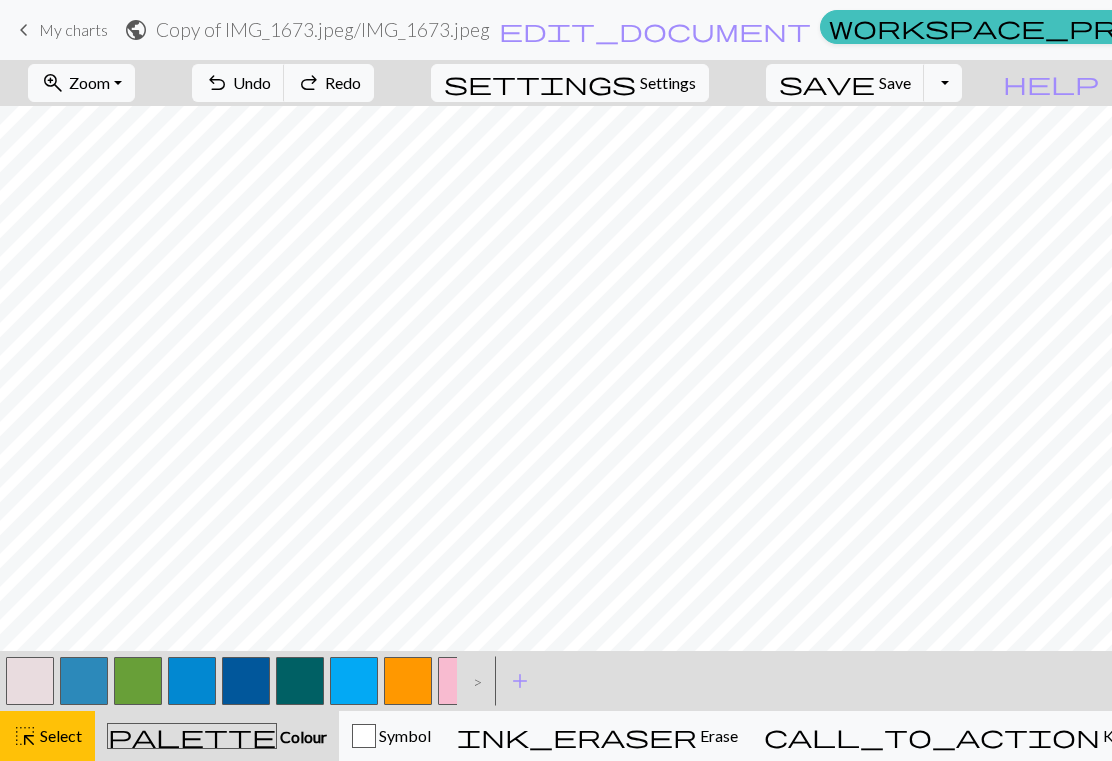 click on "undo" at bounding box center [217, 83] 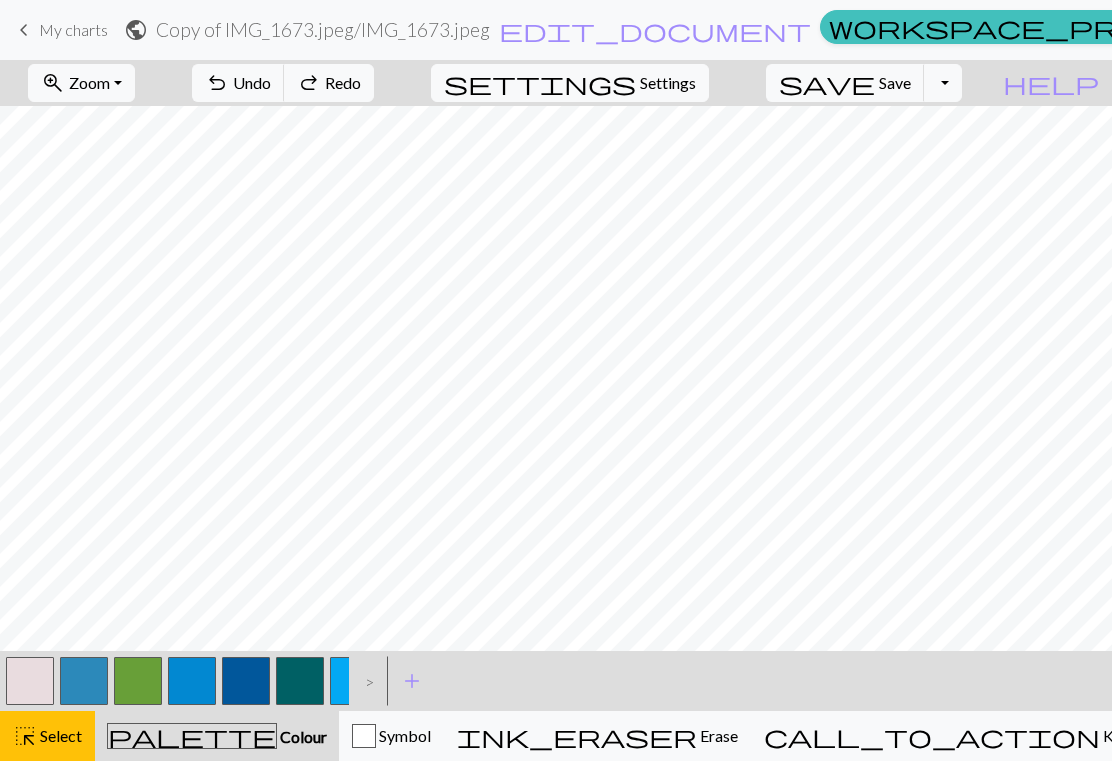 click on "undo Undo Undo" at bounding box center [238, 83] 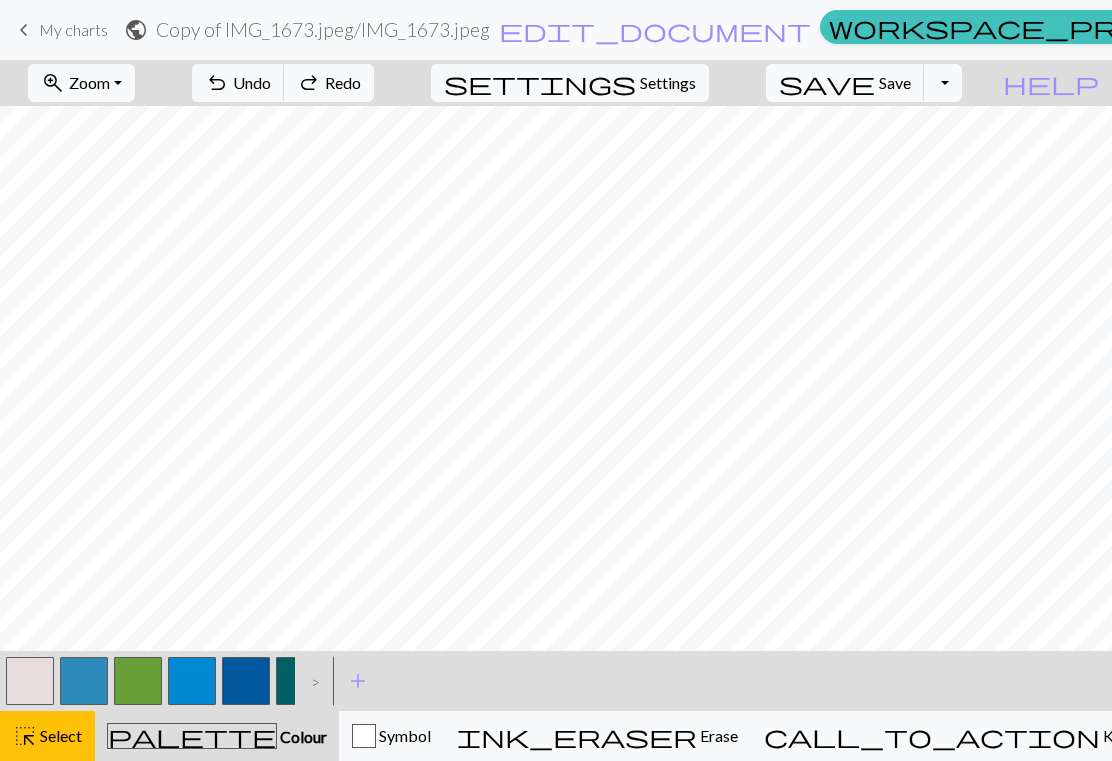 click on "undo Undo Undo" at bounding box center (238, 83) 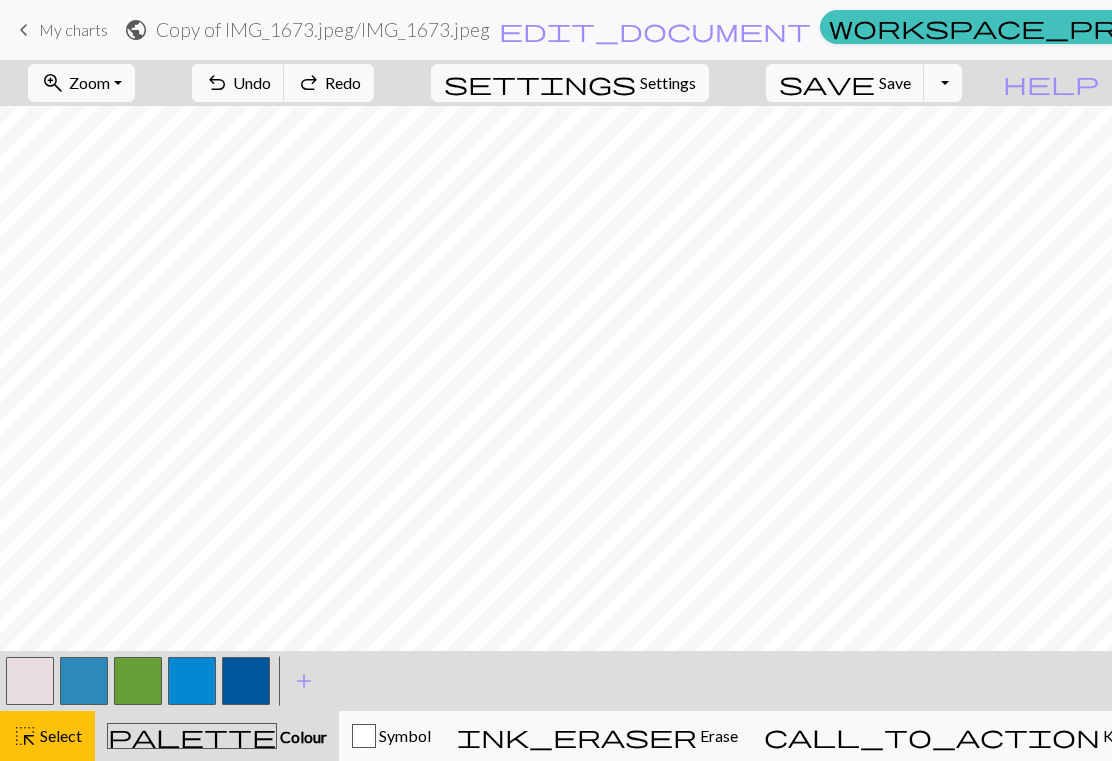 click on "Undo" at bounding box center [252, 82] 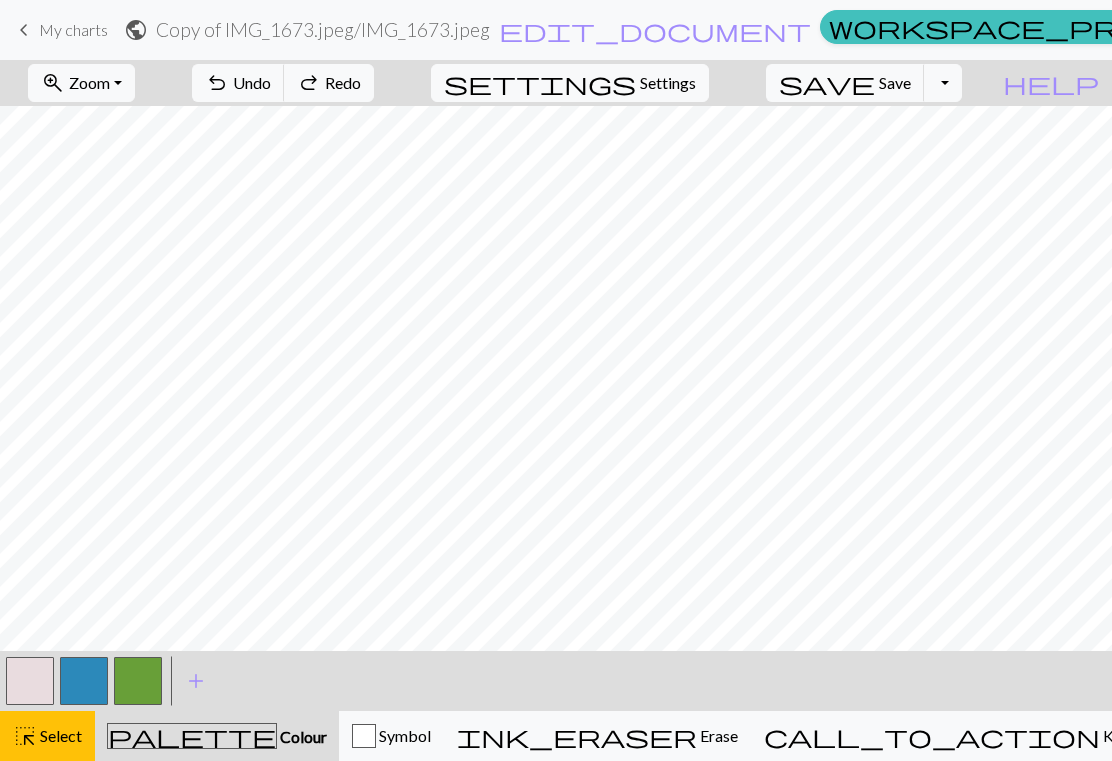 click on "undo Undo Undo" at bounding box center [238, 83] 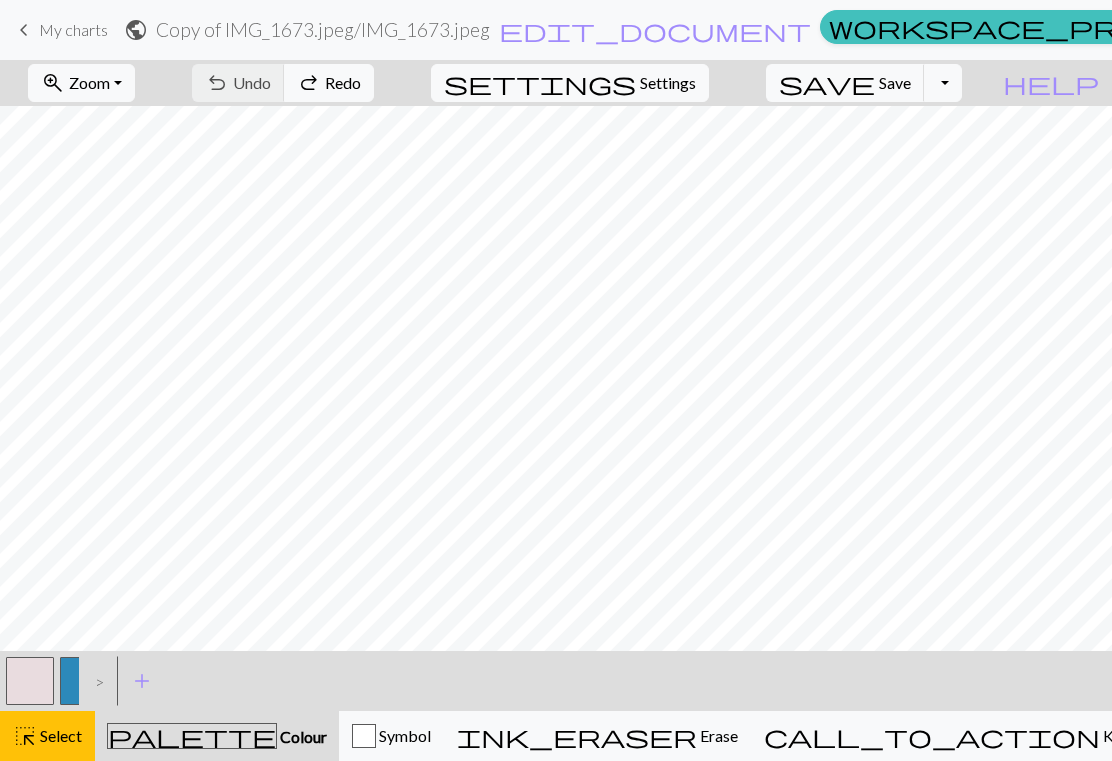click on "undo Undo Undo redo Redo Redo" at bounding box center [283, 83] 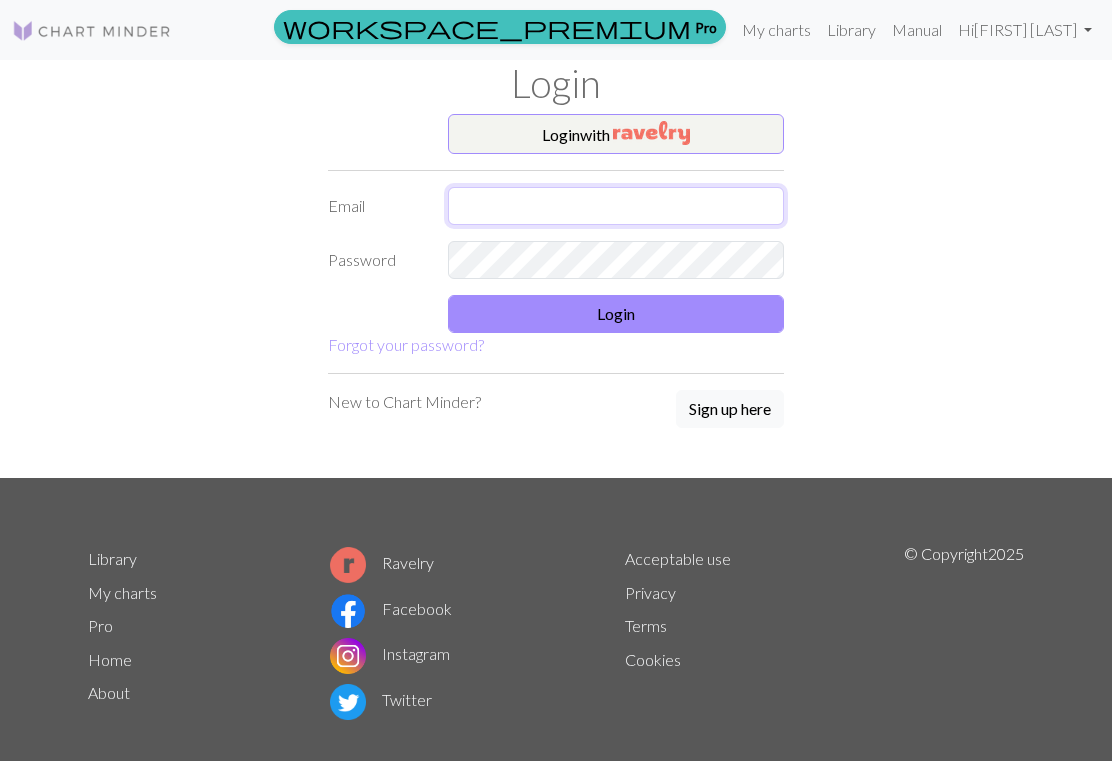 click at bounding box center [616, 206] 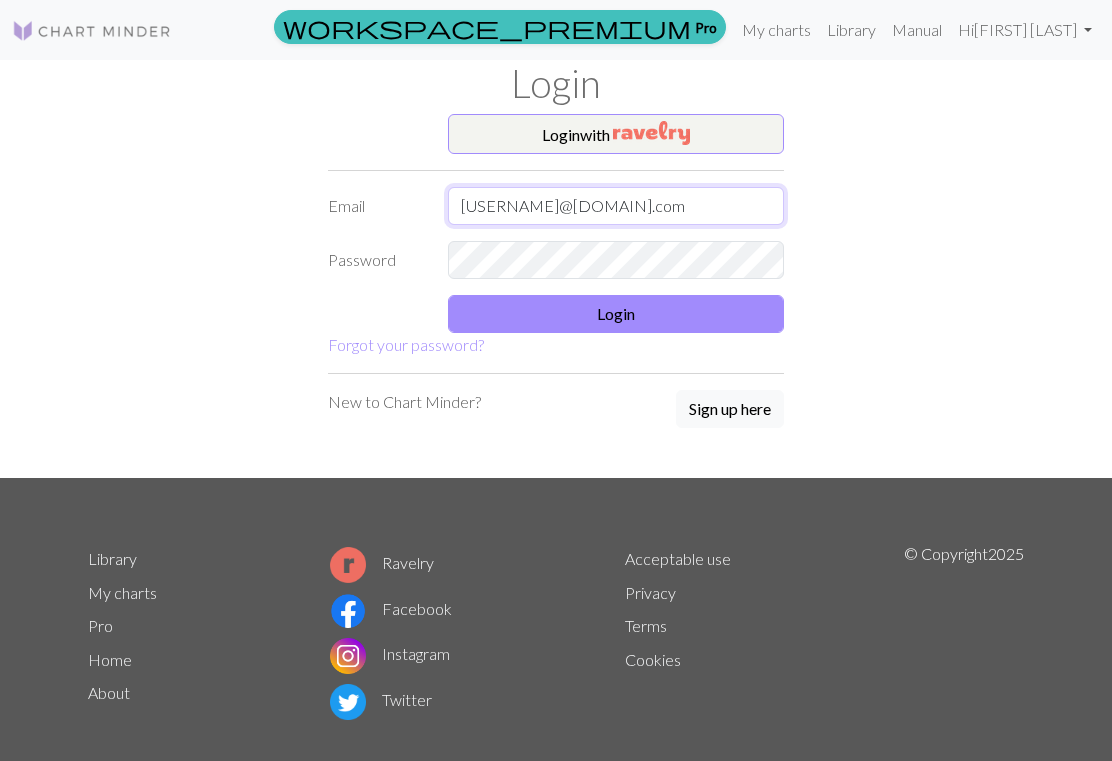 type on "attyfox612@outlook.com" 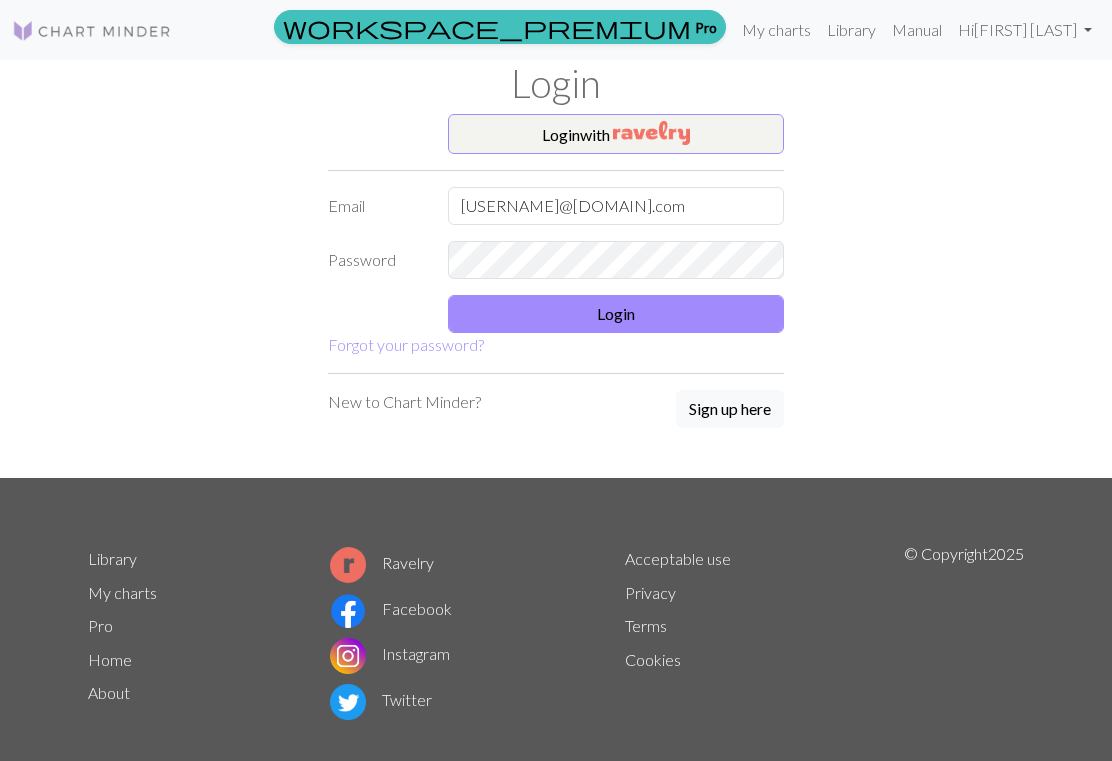 click on "Login" at bounding box center [616, 314] 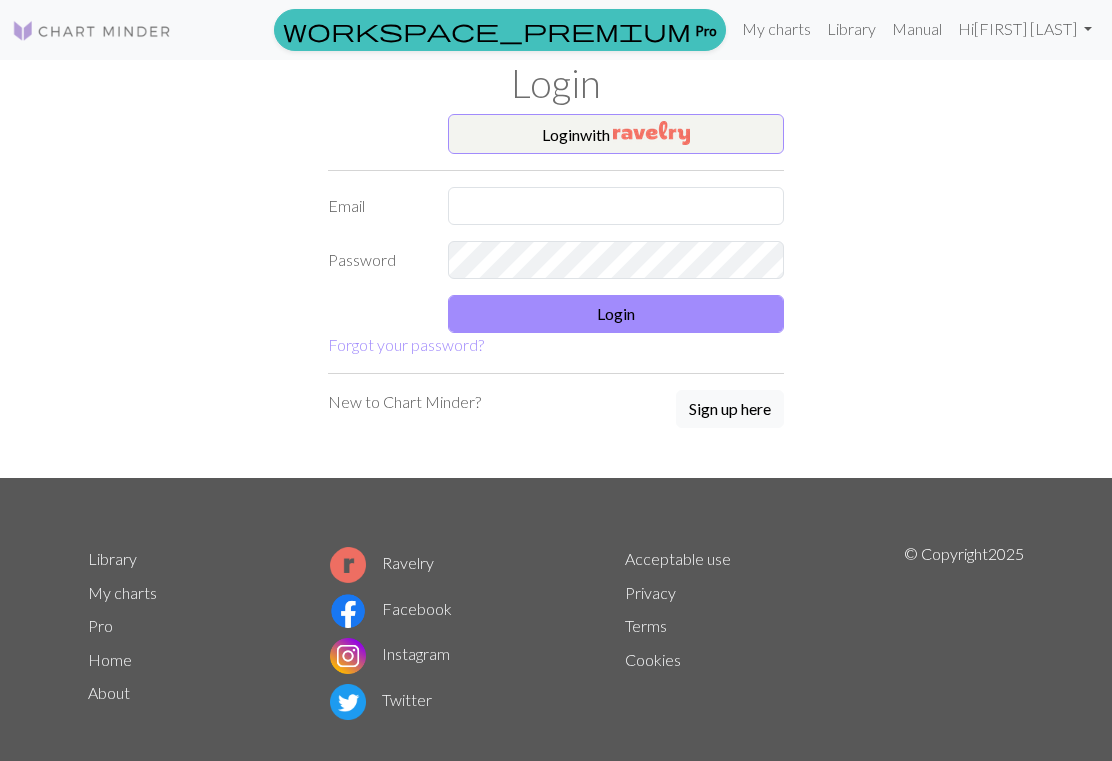 scroll, scrollTop: 0, scrollLeft: 0, axis: both 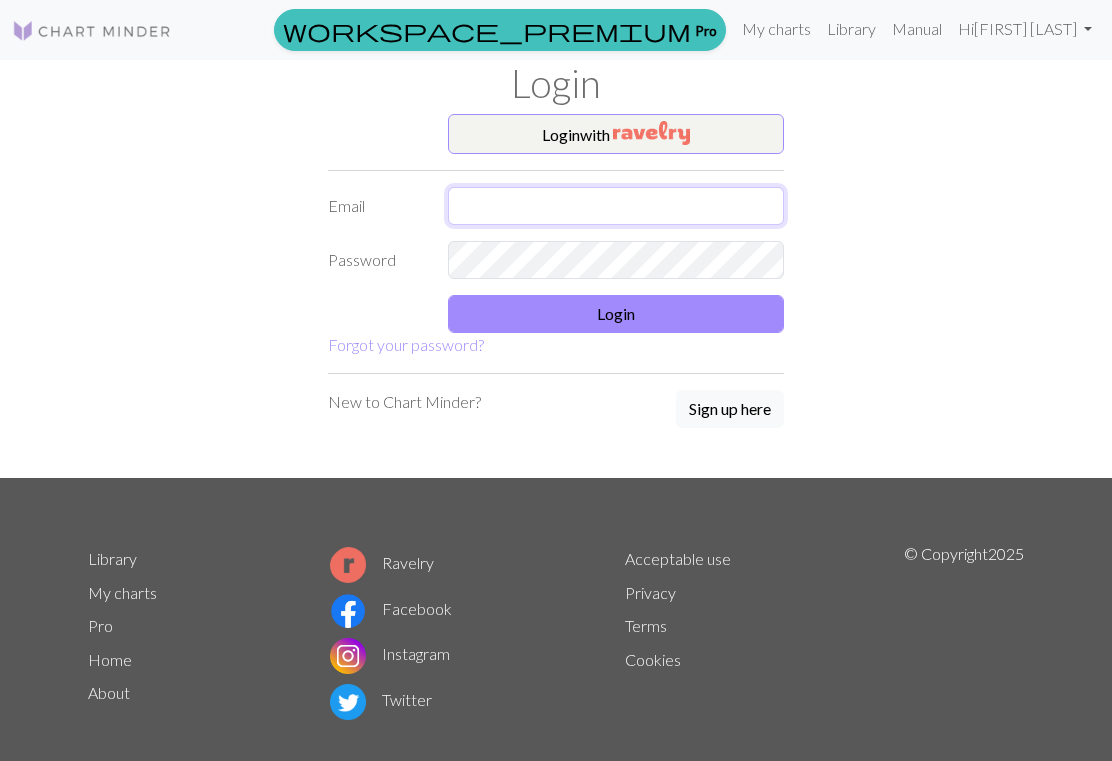 click at bounding box center (616, 206) 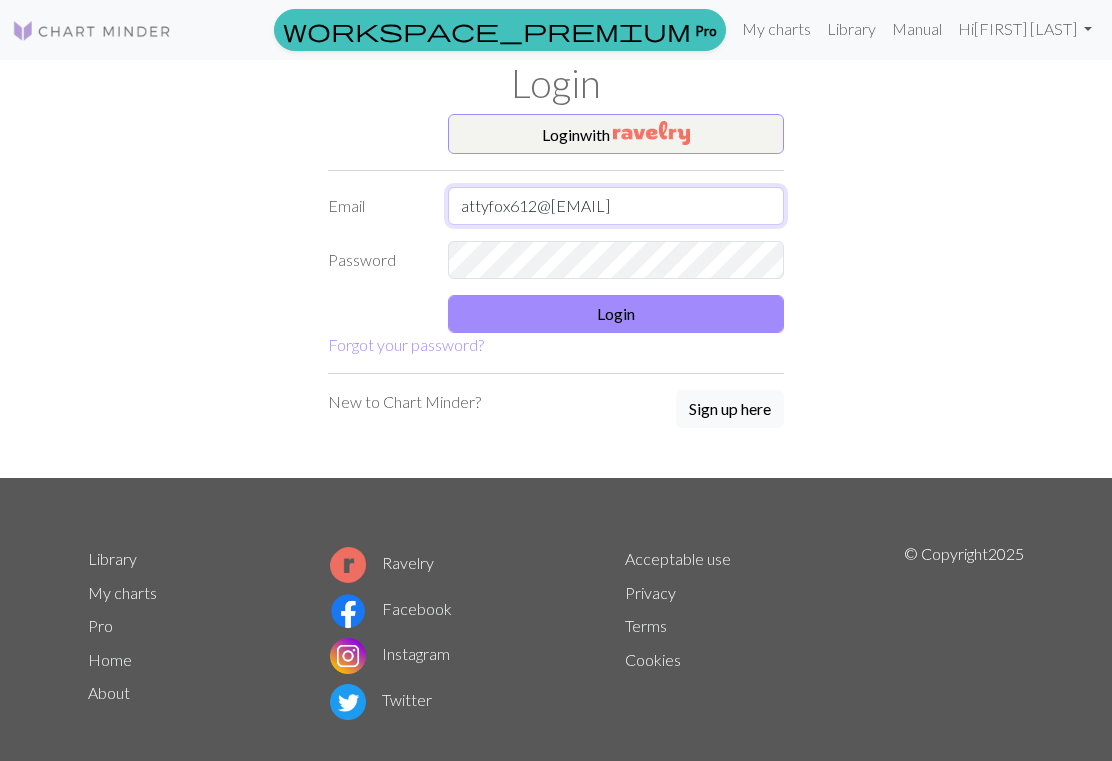 type on "attyfox612@outlook.com" 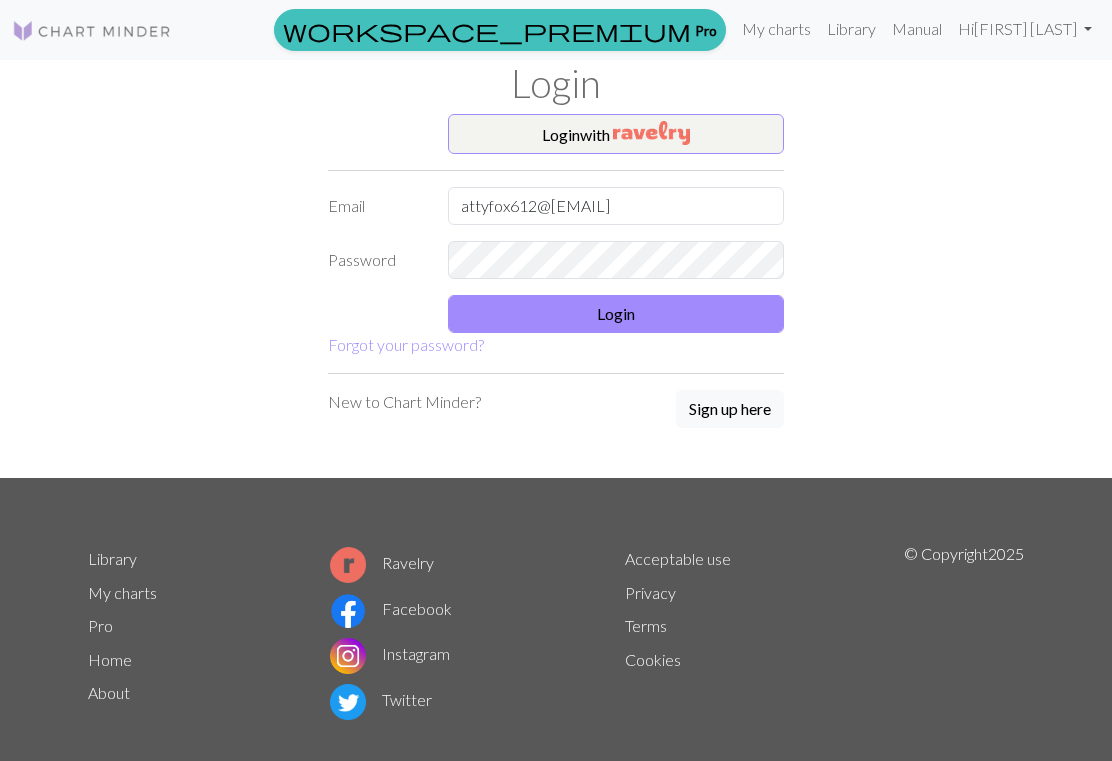 click on "Login" at bounding box center (616, 314) 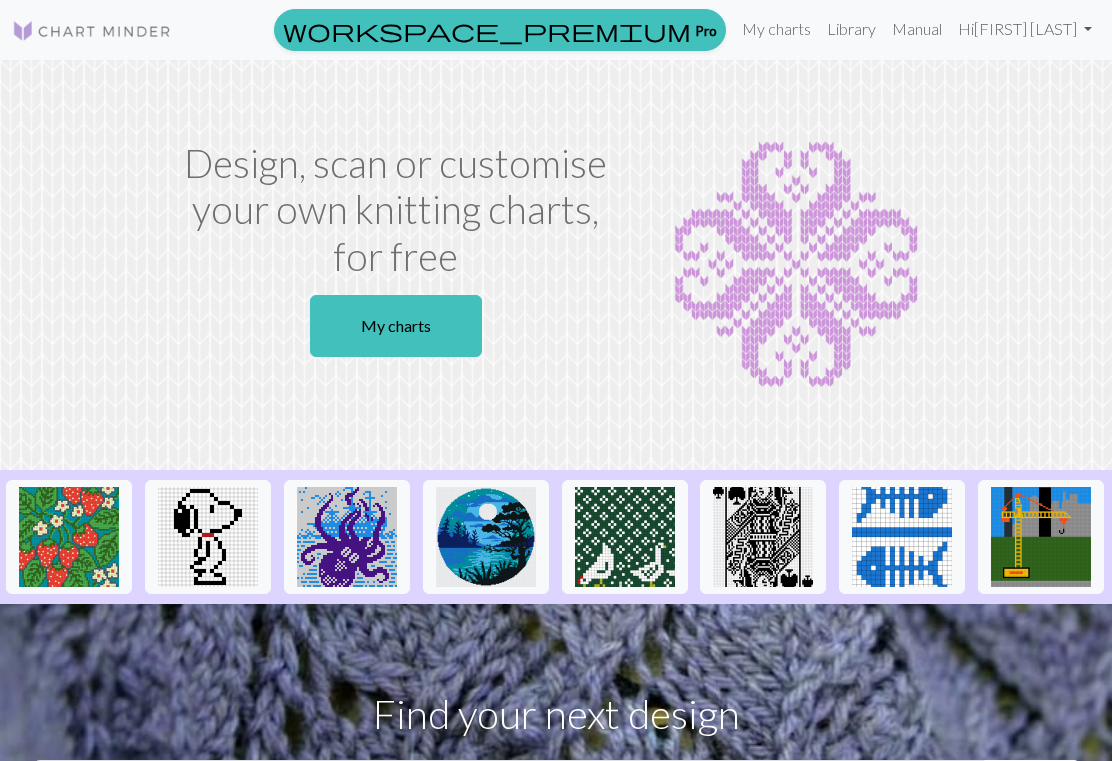 scroll, scrollTop: 0, scrollLeft: 0, axis: both 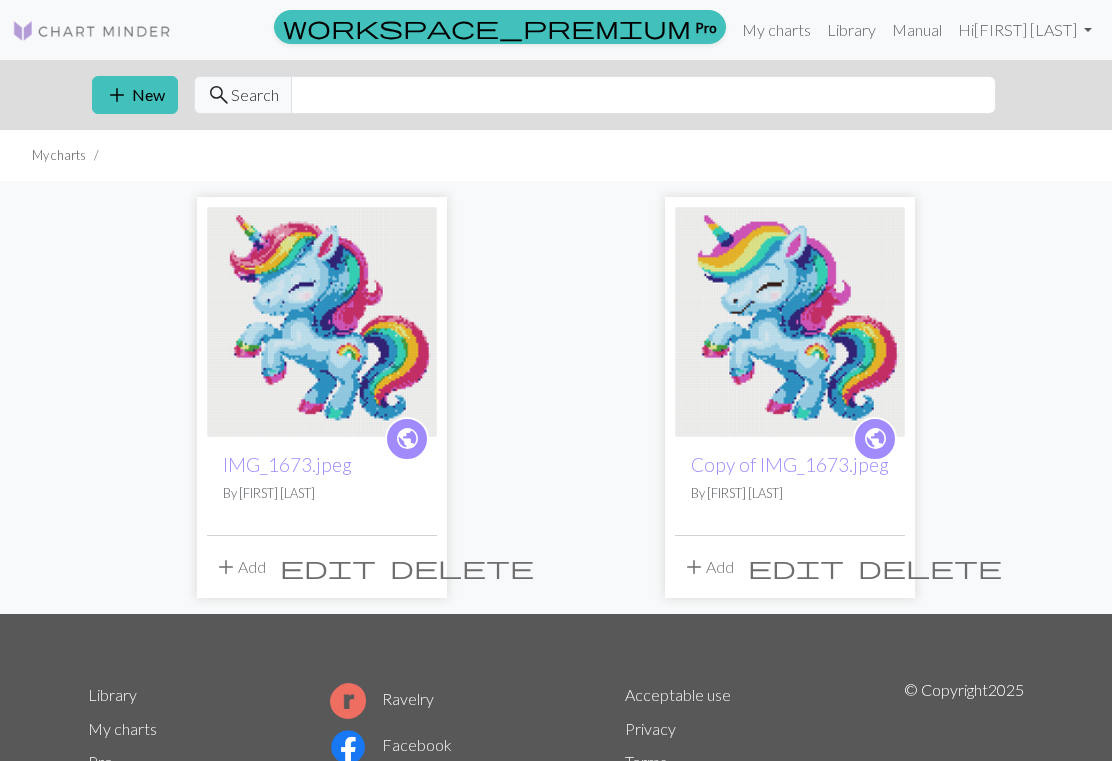 click on "add" at bounding box center [226, 567] 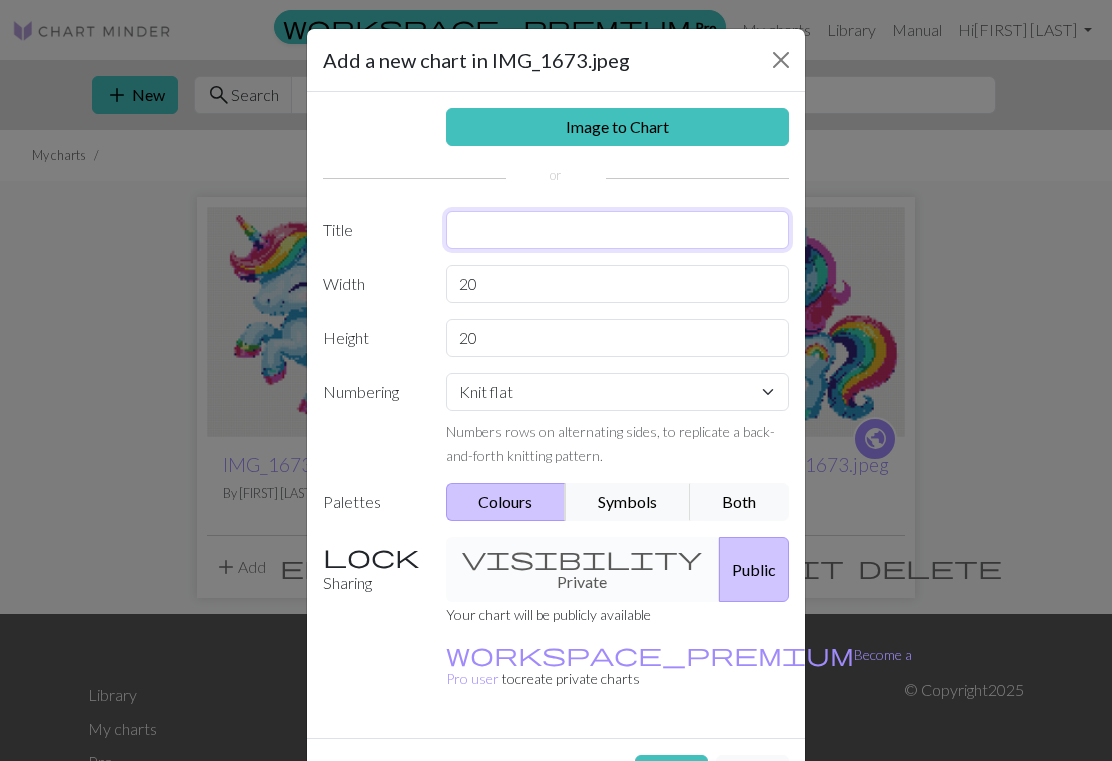 click at bounding box center [618, 230] 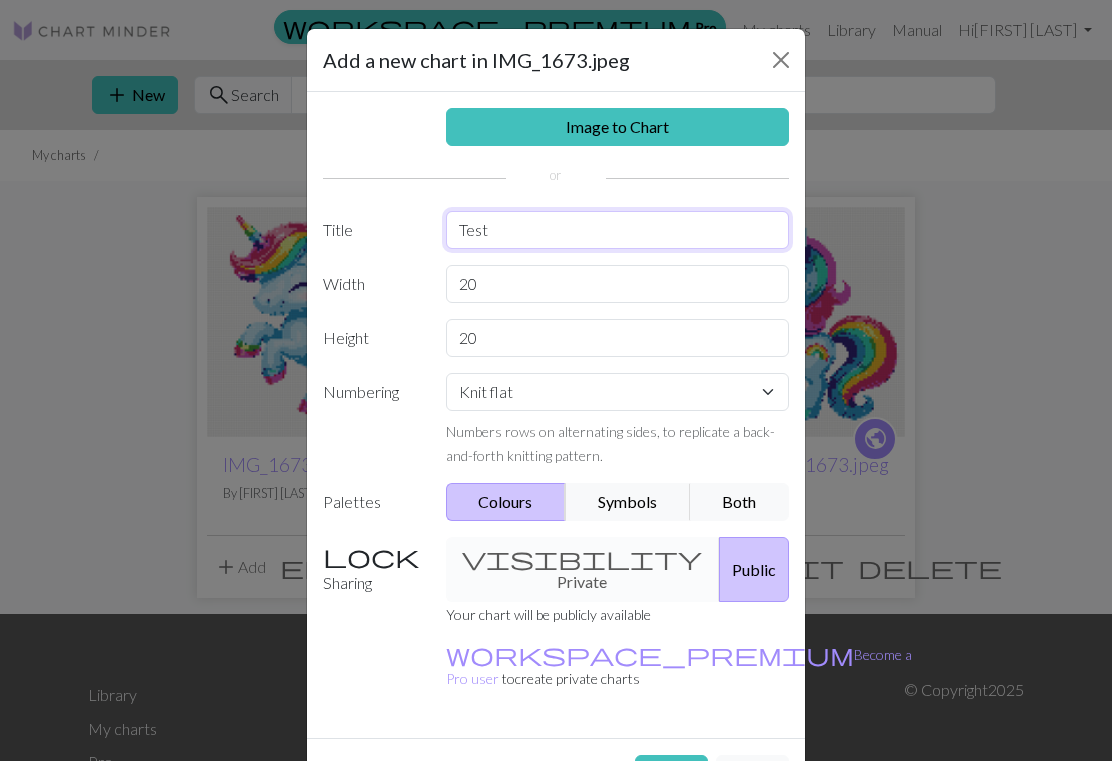 type on "Test" 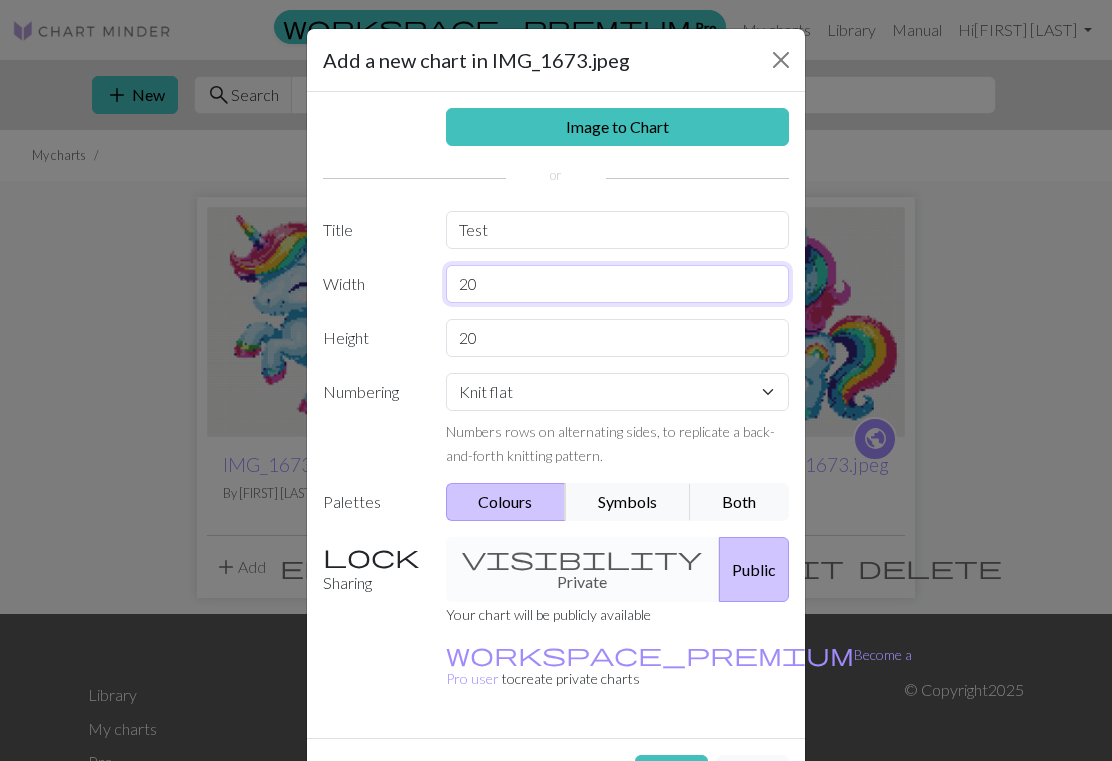 click on "20" at bounding box center (618, 284) 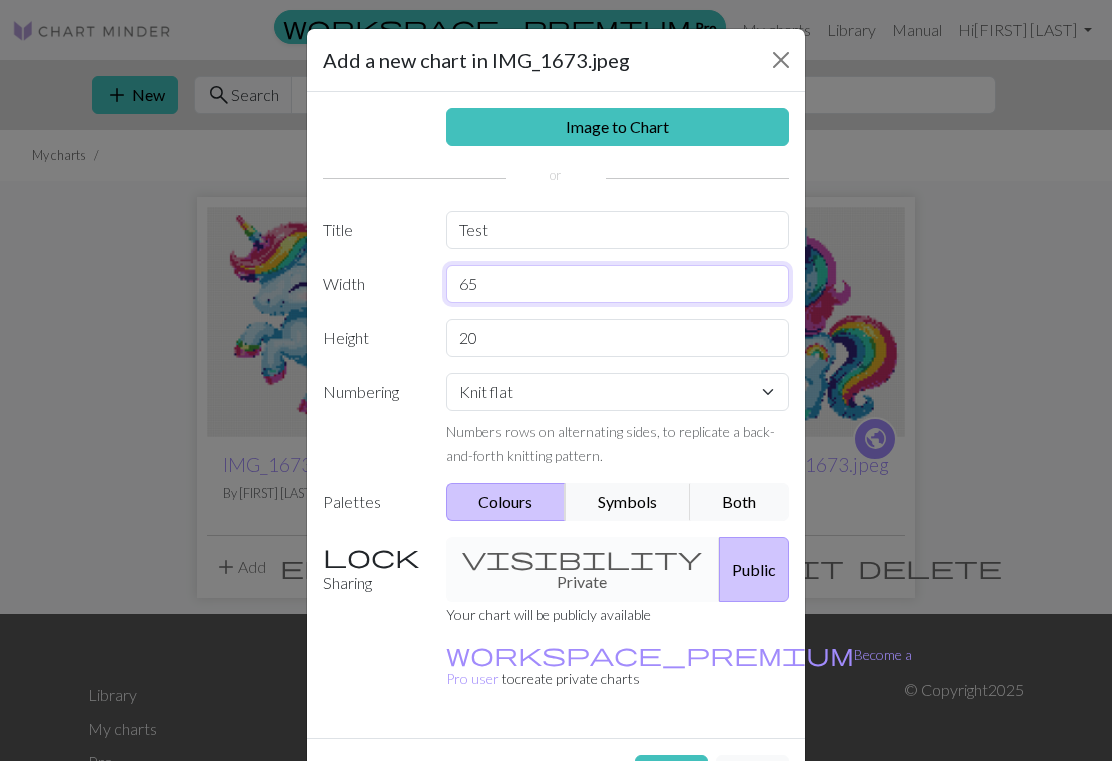 type on "65" 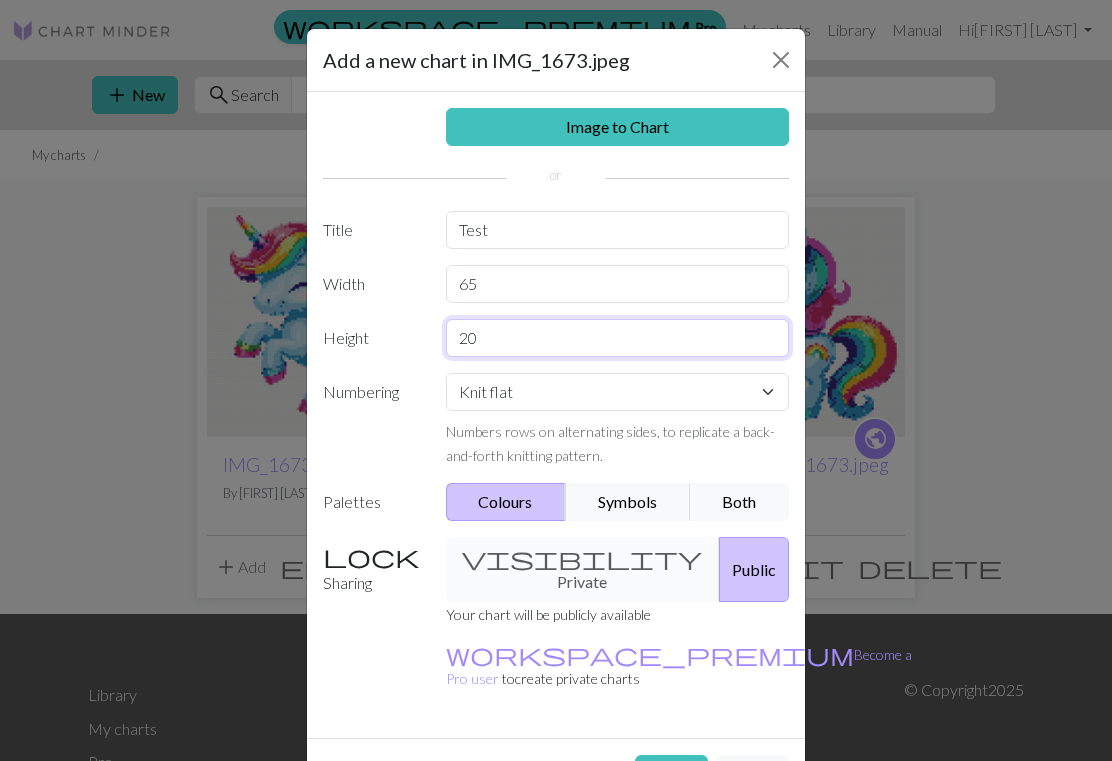 click on "20" at bounding box center [618, 338] 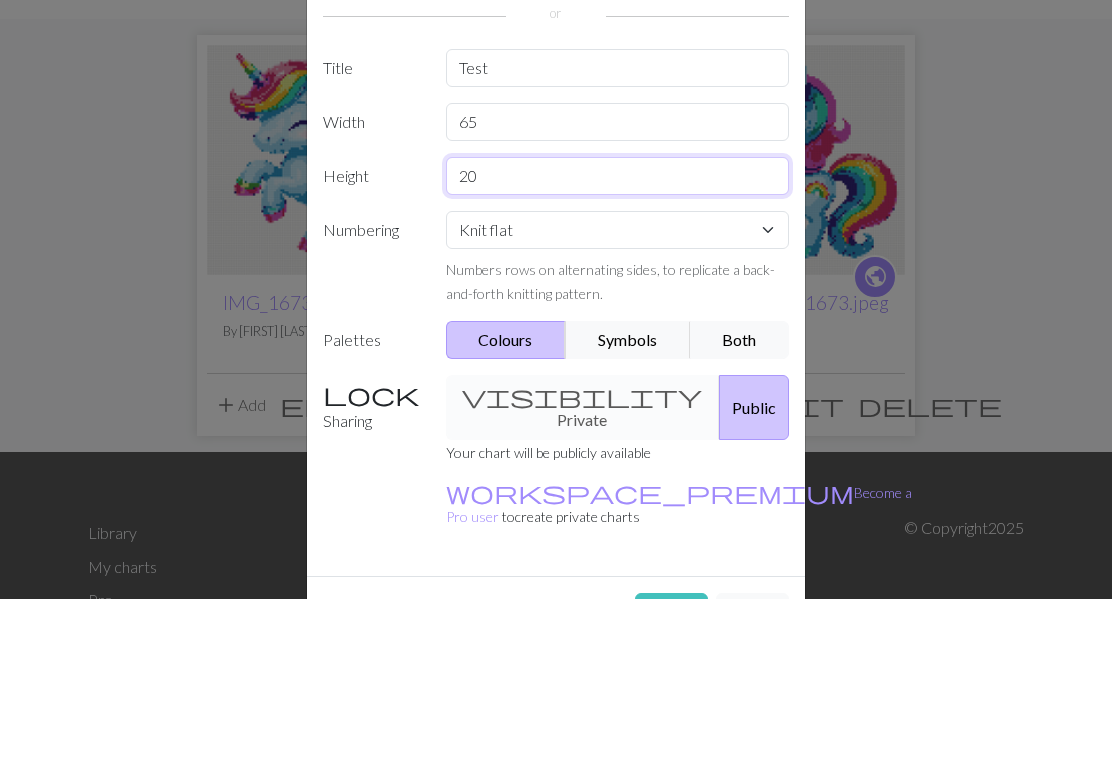type on "2" 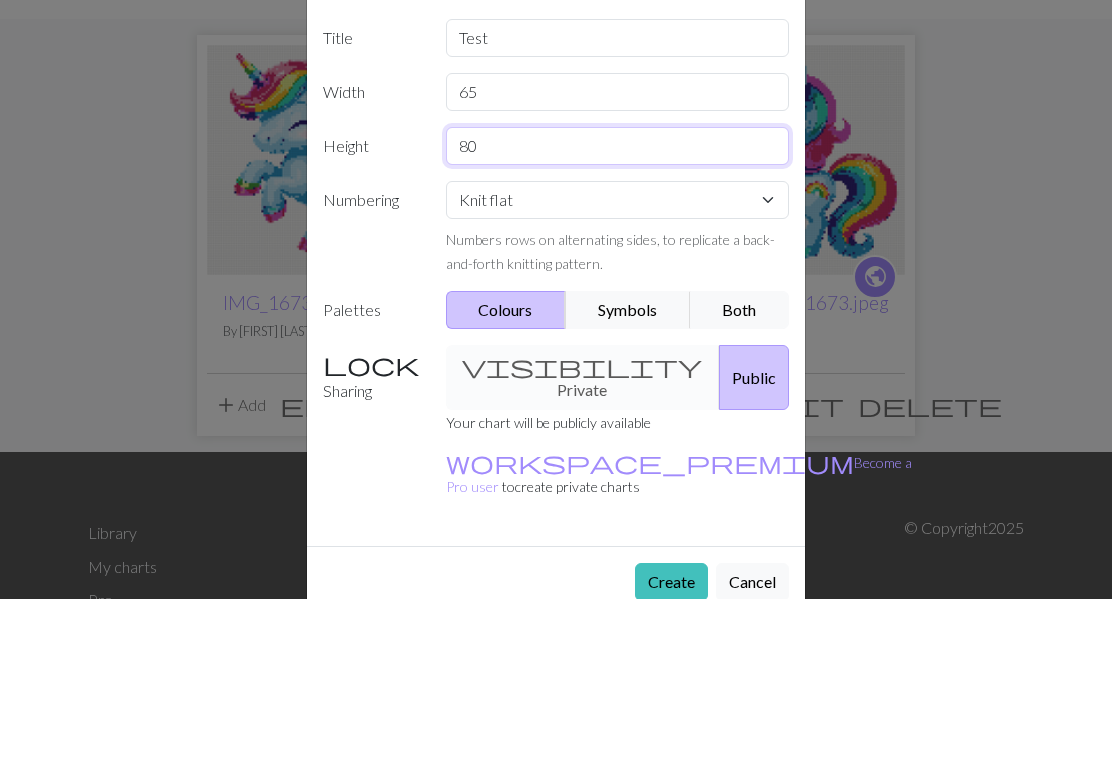 scroll, scrollTop: 28, scrollLeft: 0, axis: vertical 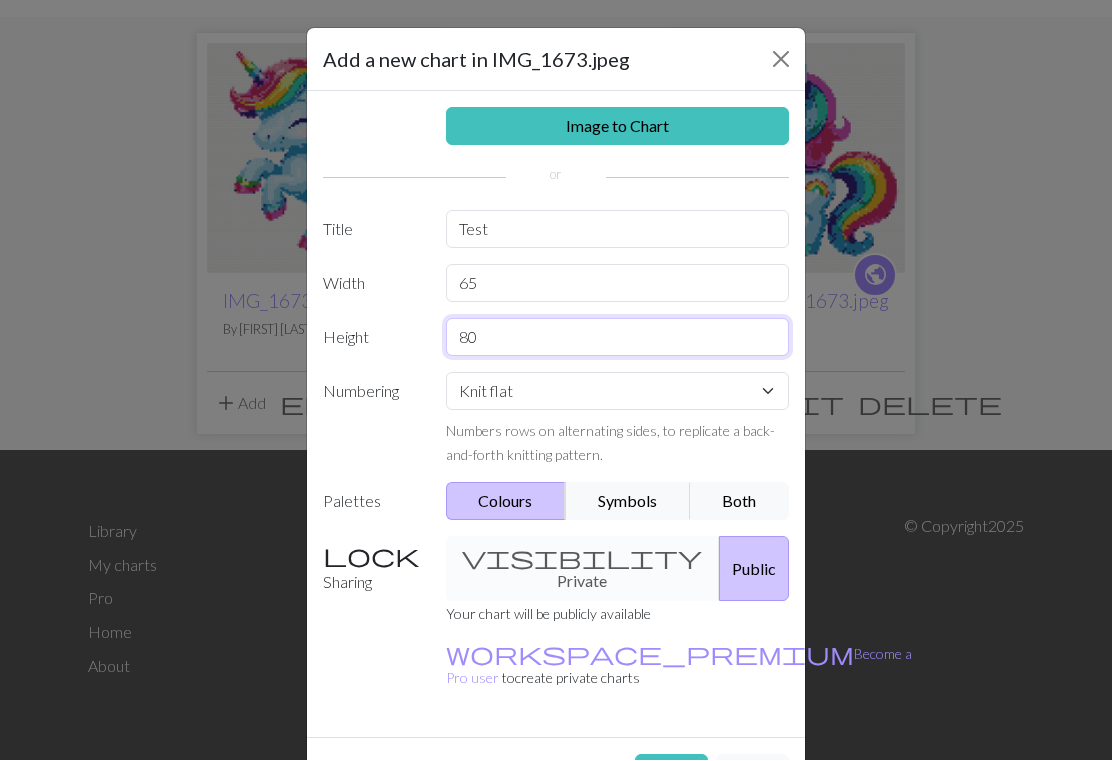 type on "80" 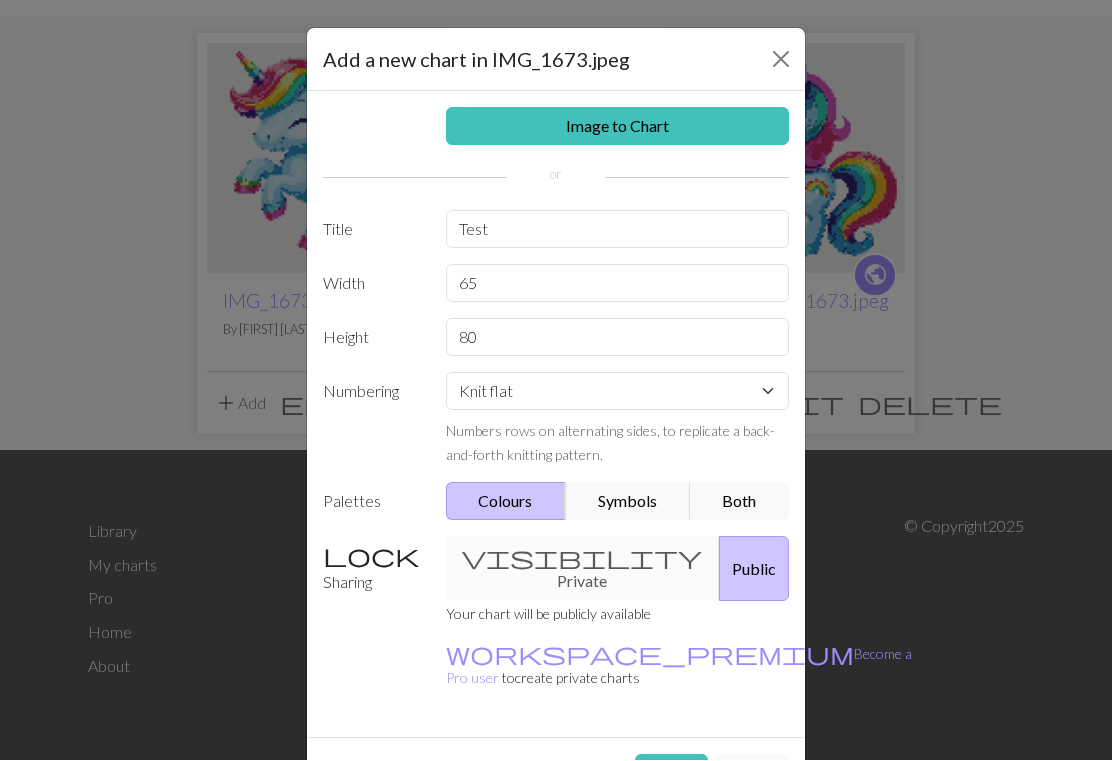 click on "Image to Chart" at bounding box center [618, 127] 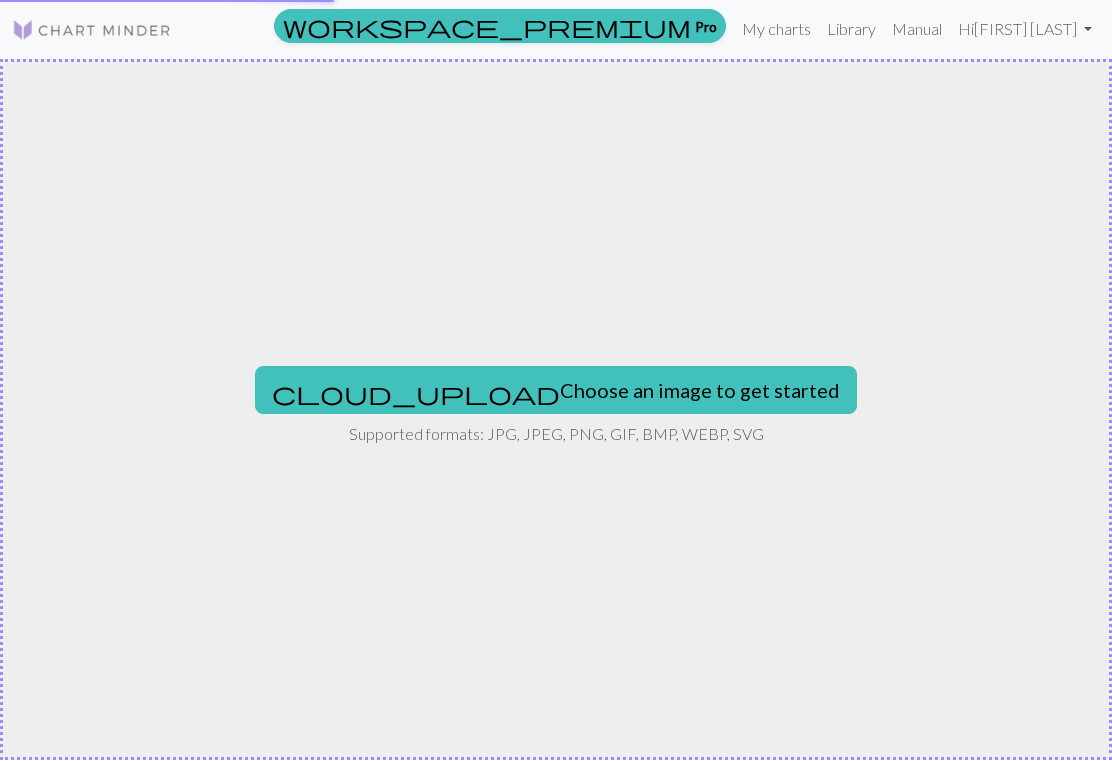 scroll, scrollTop: 0, scrollLeft: 0, axis: both 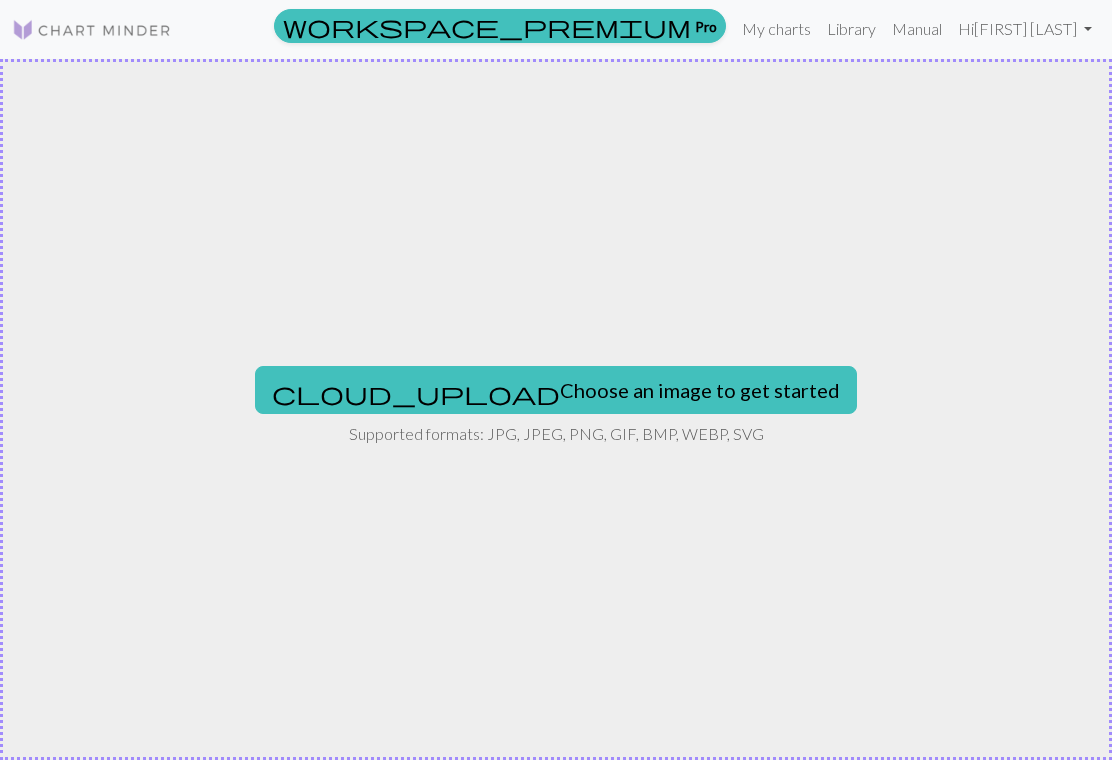 click on "cloud_upload  Choose an image to get started" at bounding box center (556, 391) 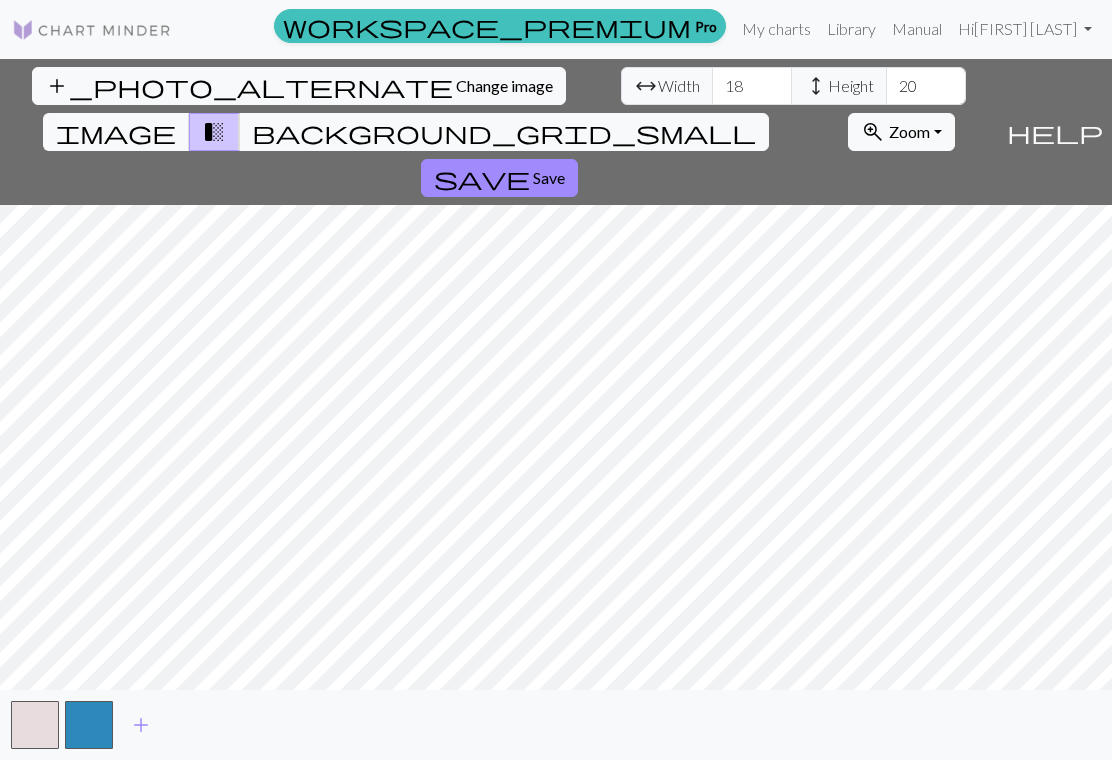 scroll, scrollTop: 1, scrollLeft: 0, axis: vertical 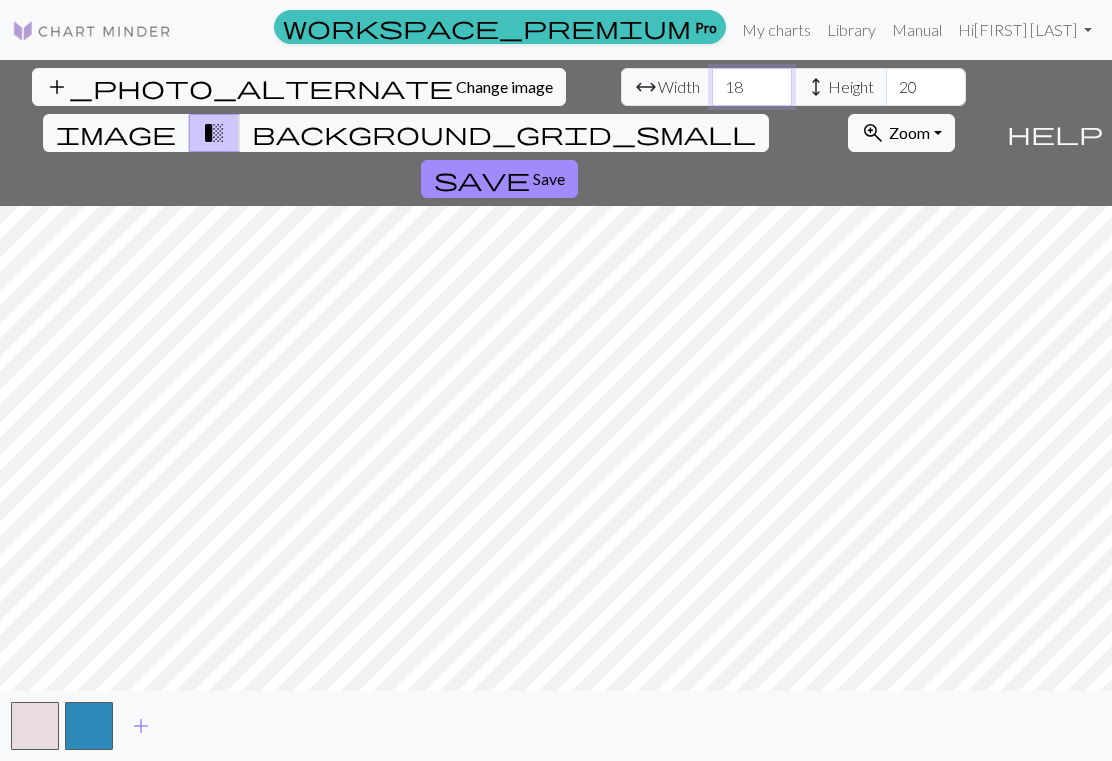 click on "18" at bounding box center (752, 87) 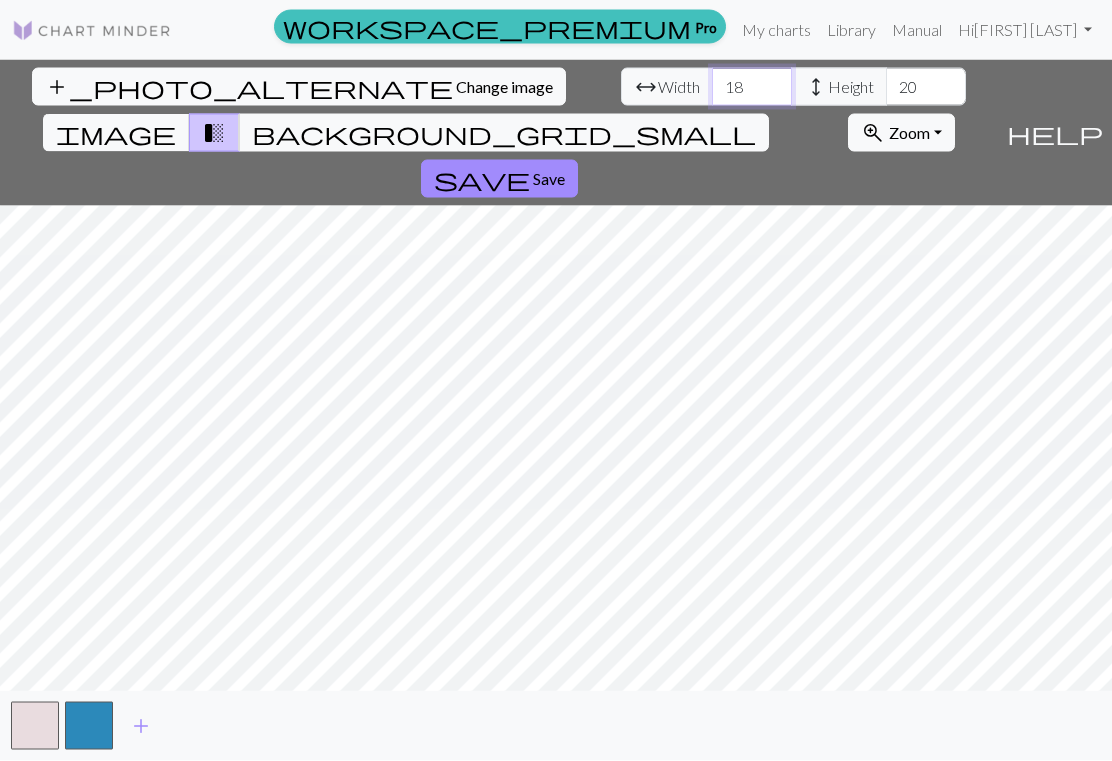 type on "1" 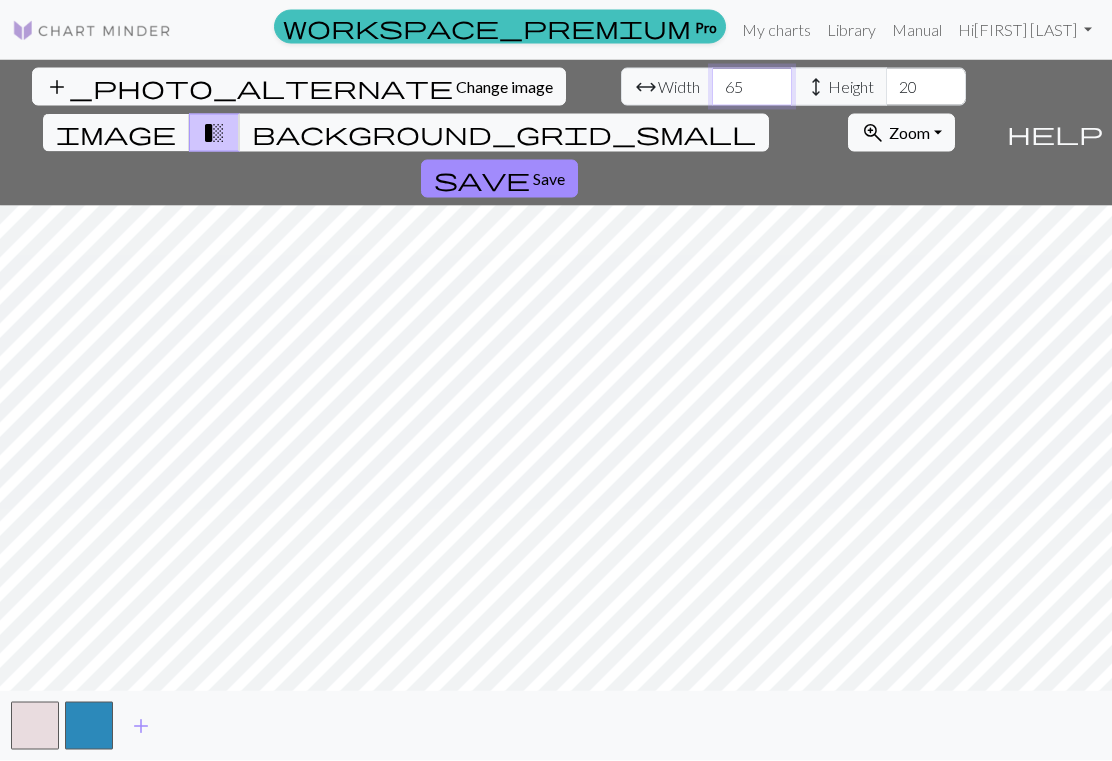 type on "65" 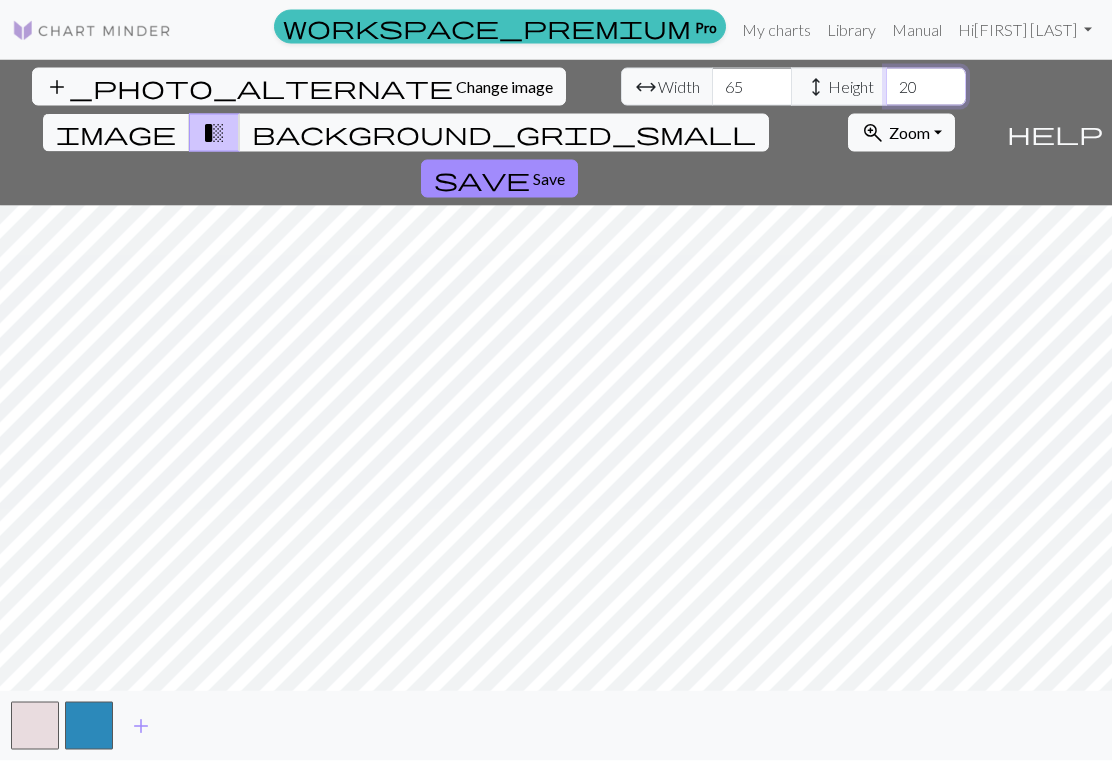 click on "20" at bounding box center (926, 87) 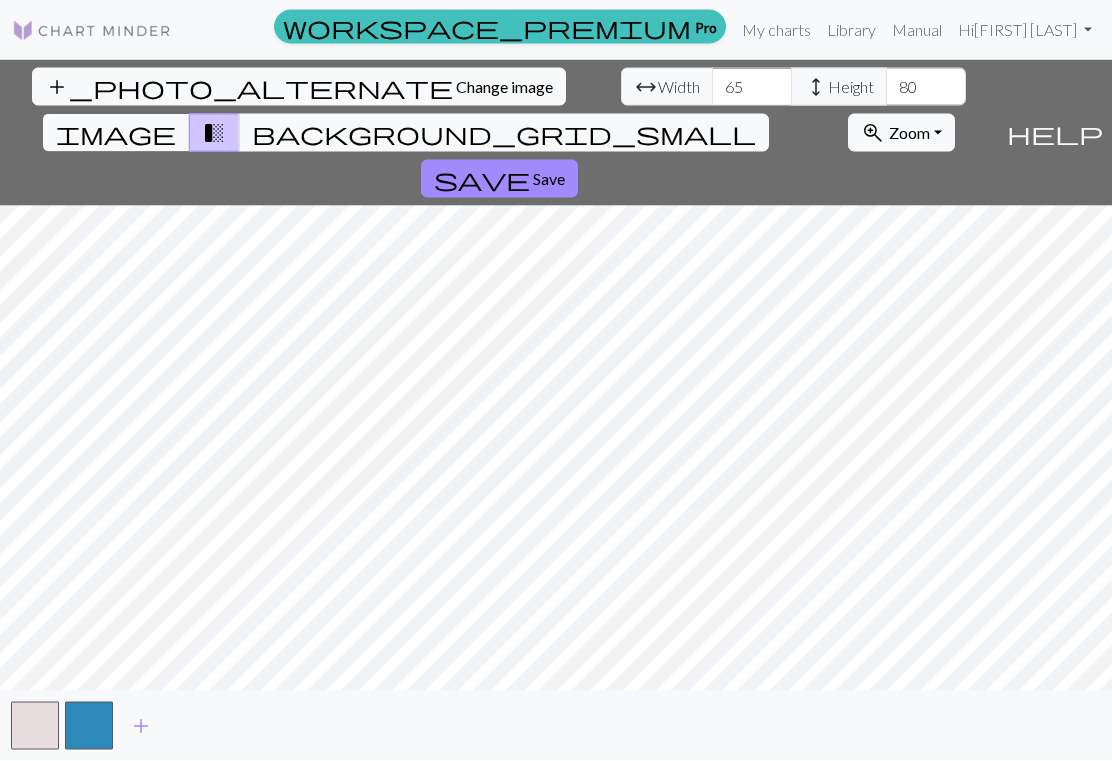 scroll, scrollTop: 1, scrollLeft: 0, axis: vertical 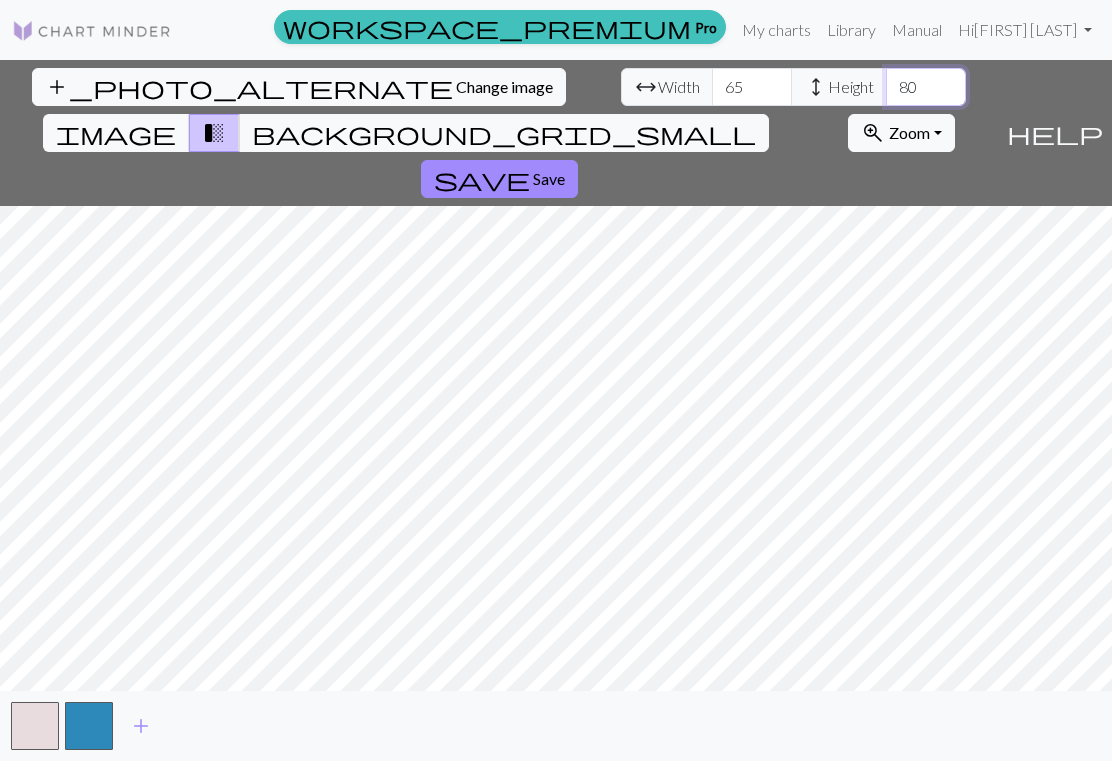 type on "80" 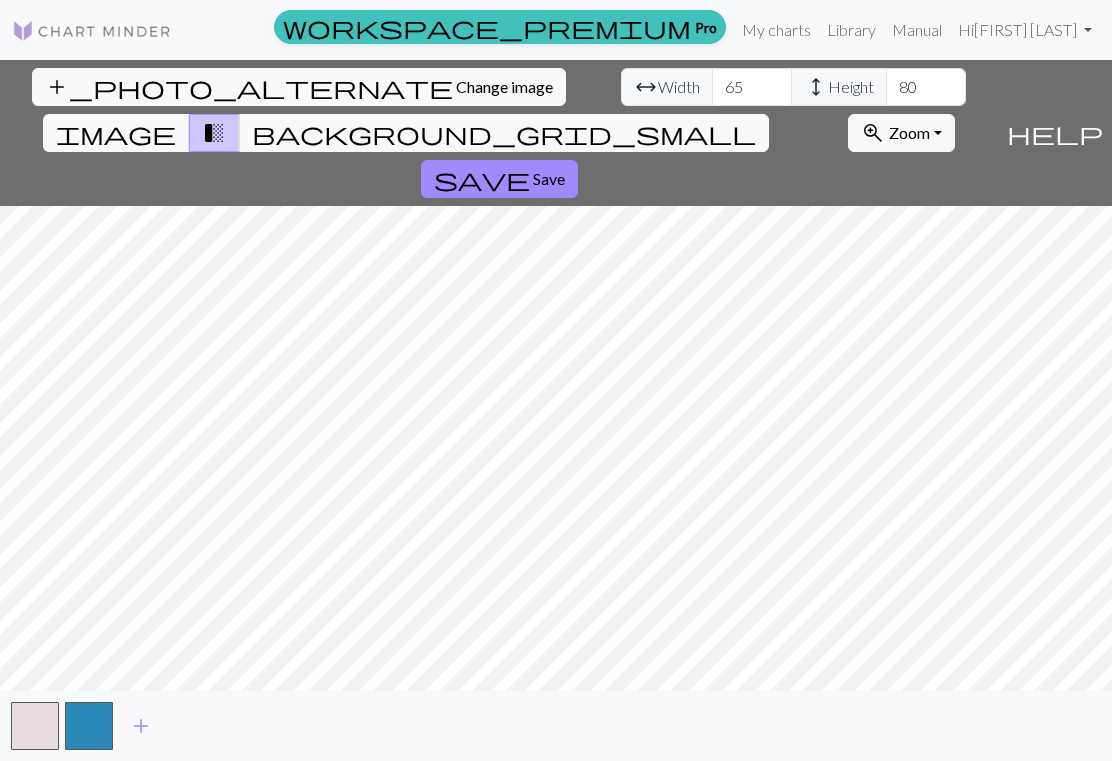 click on "add" at bounding box center [141, 726] 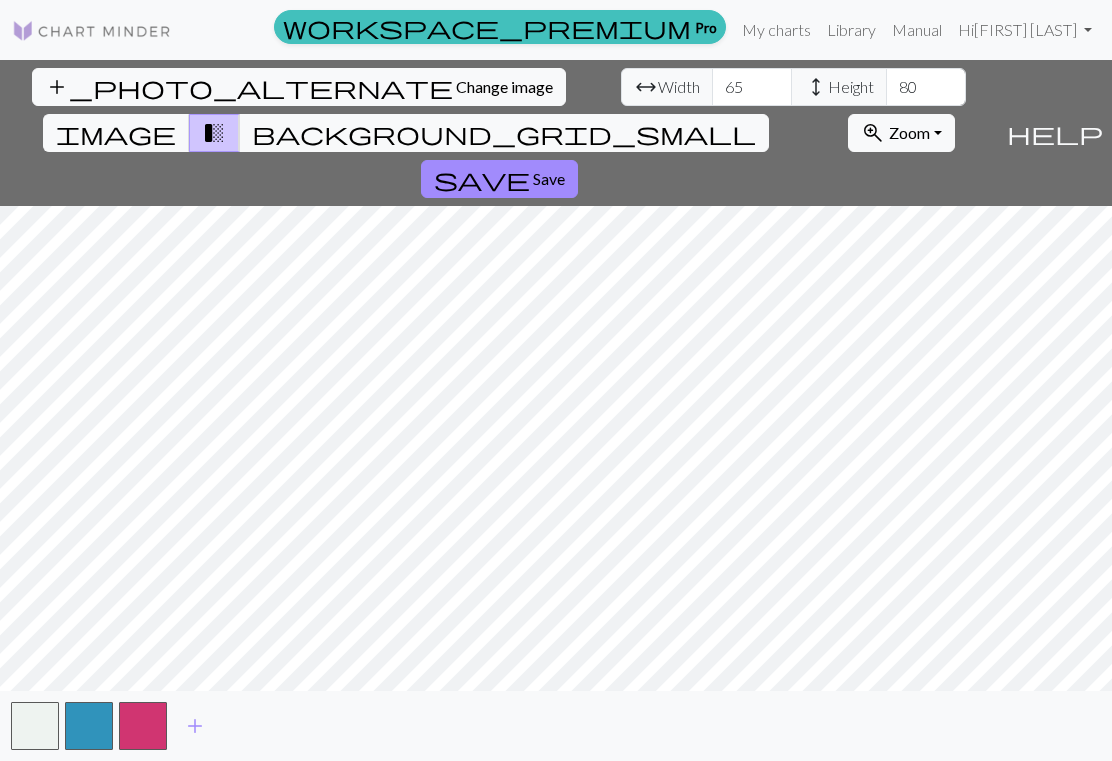 click on "add" at bounding box center (195, 726) 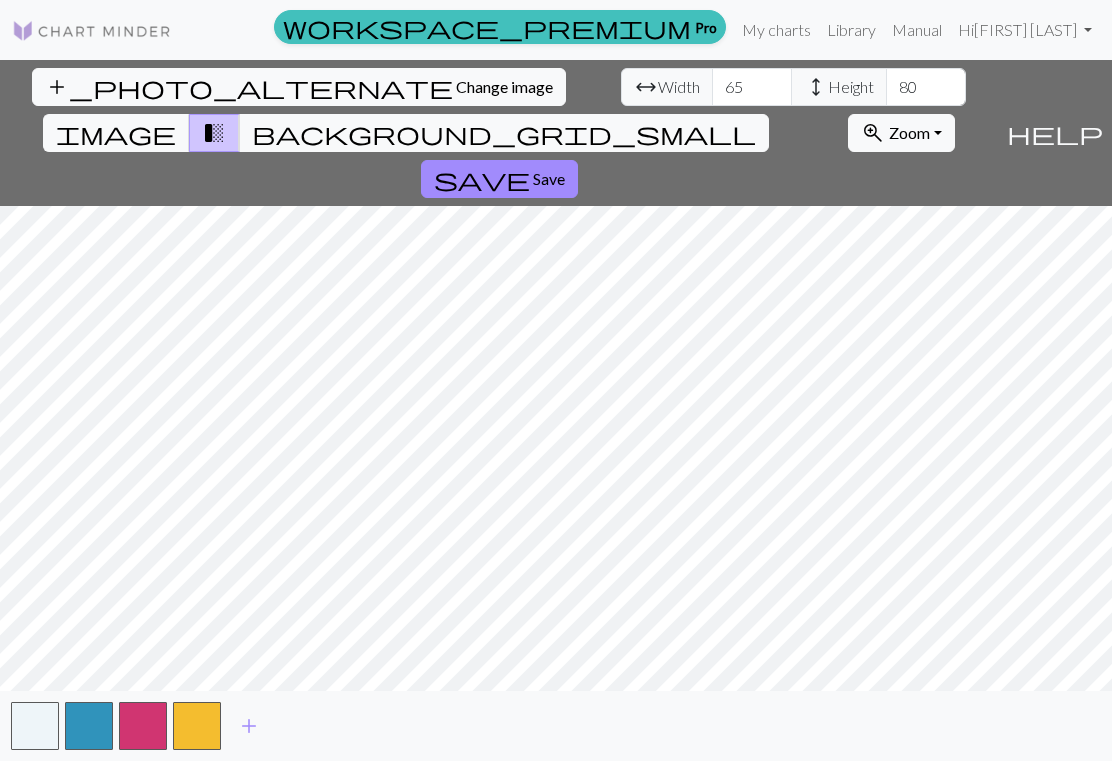 click on "add" at bounding box center (249, 726) 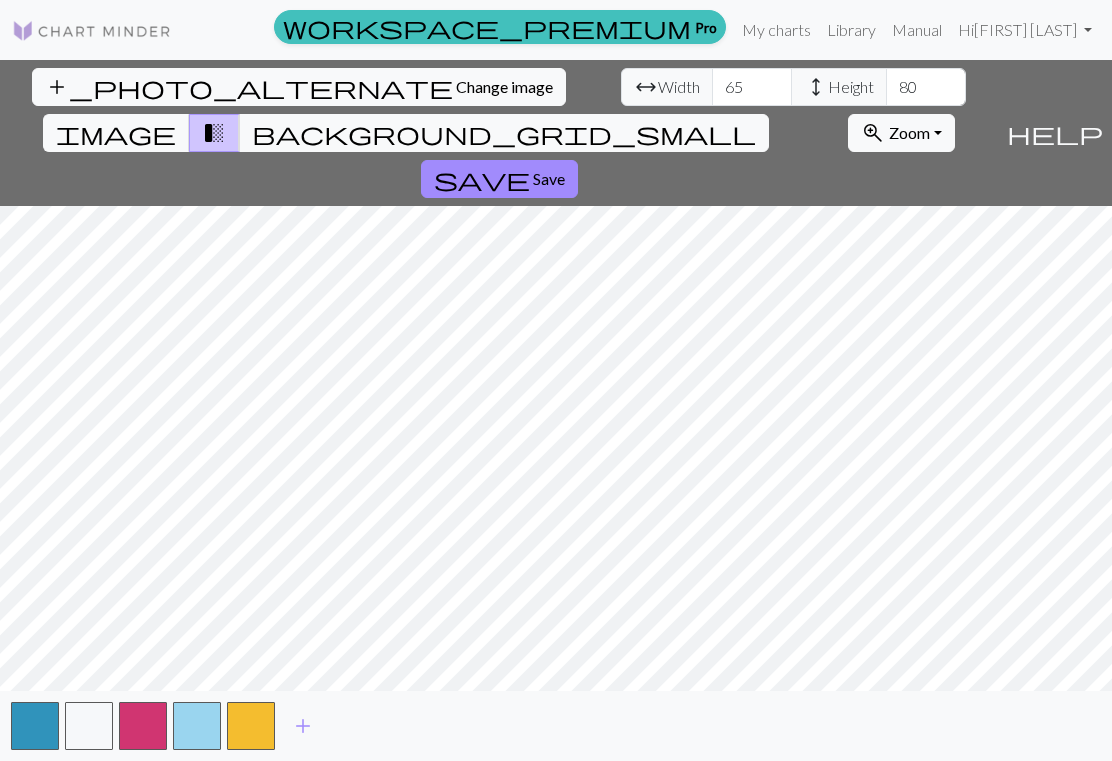 click on "add" at bounding box center [303, 726] 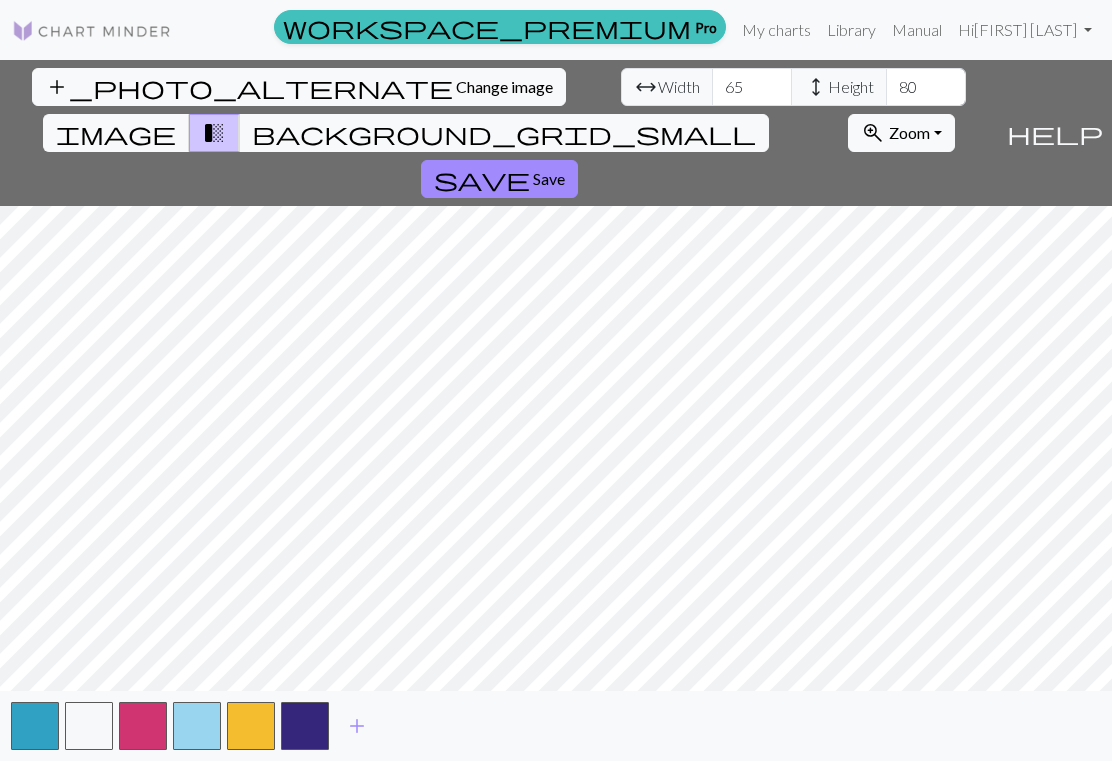 click on "add" at bounding box center [357, 726] 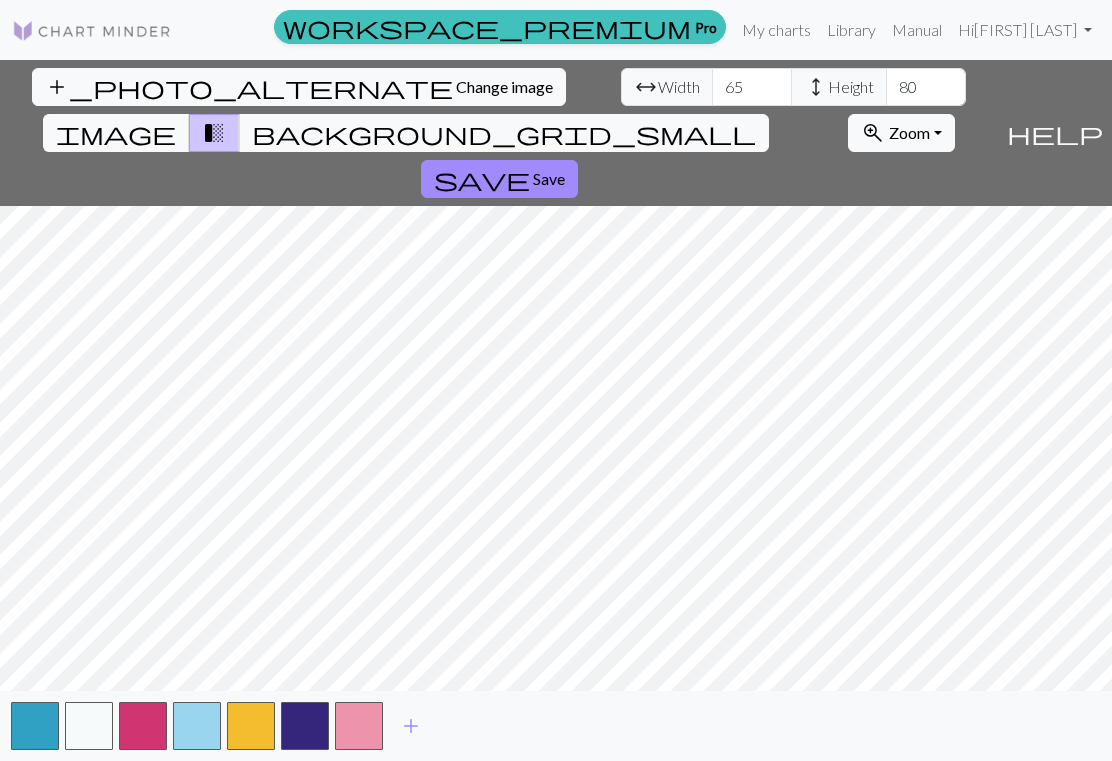 click on "add" at bounding box center (411, 726) 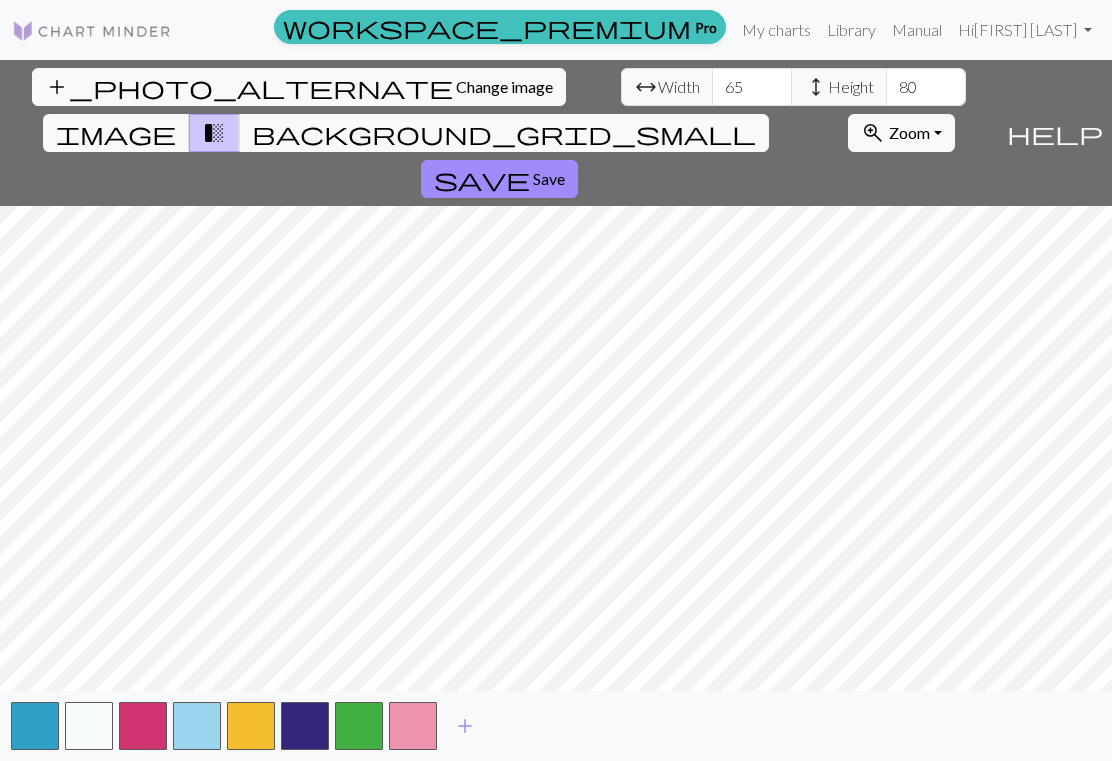 click on "add" at bounding box center [465, 726] 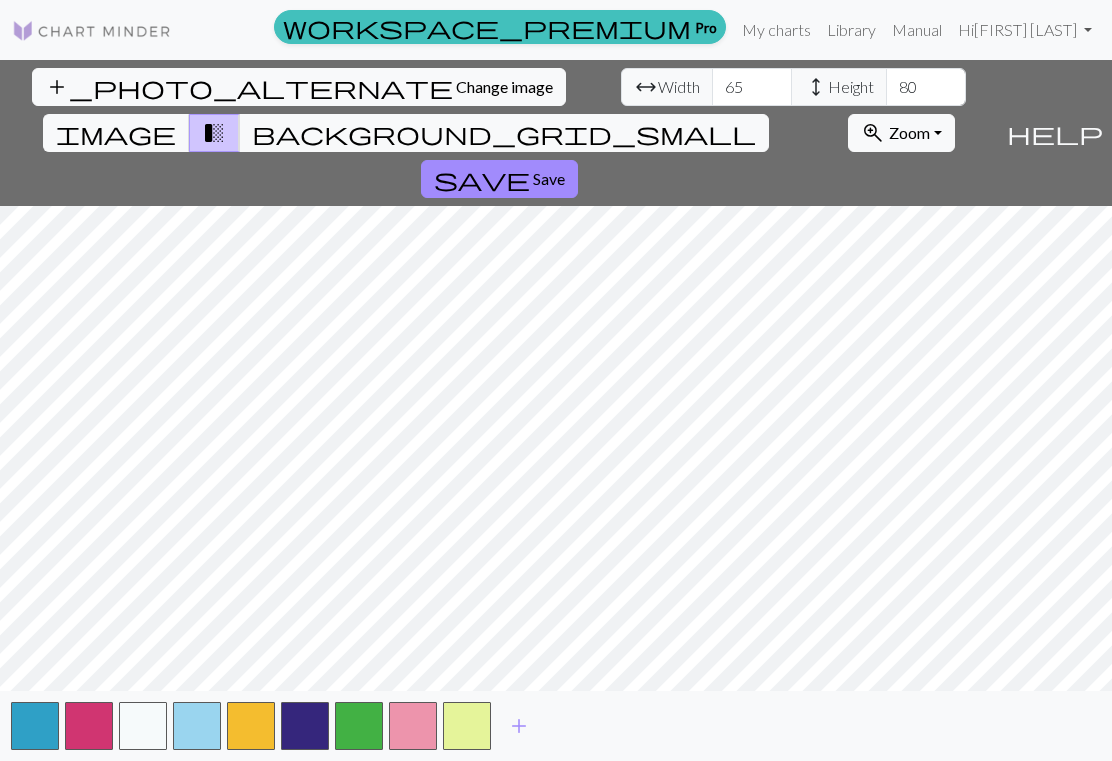 click on "add" at bounding box center (519, 726) 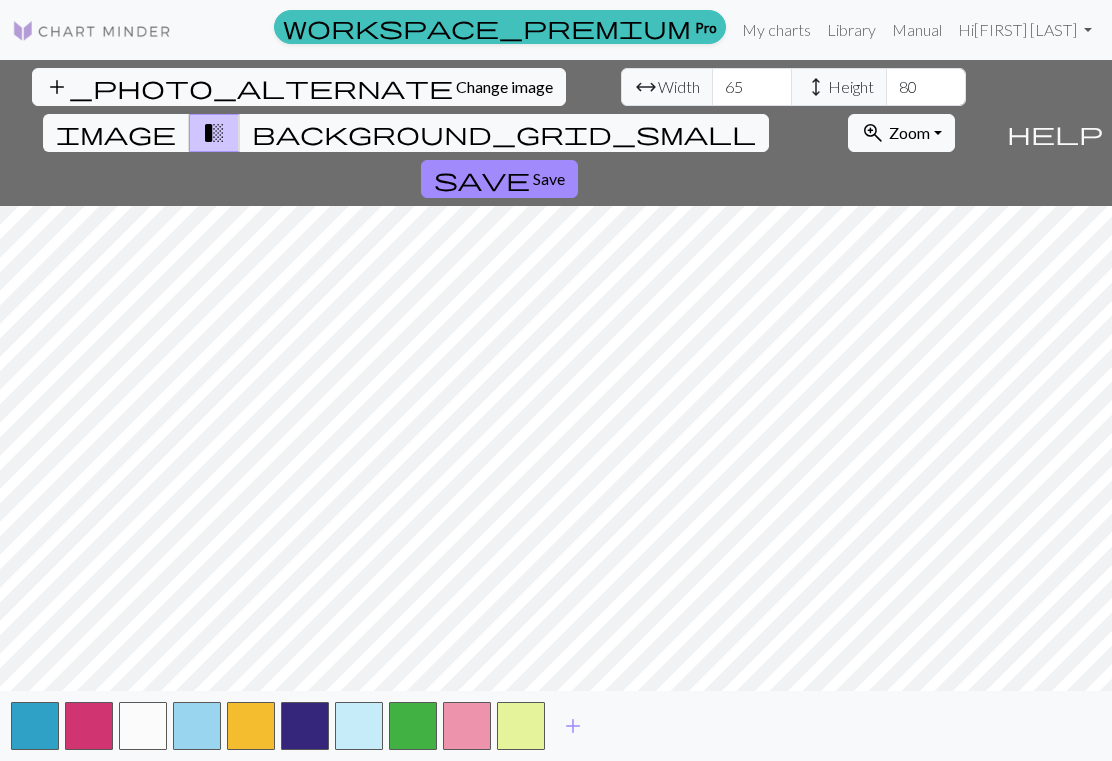 click on "add" at bounding box center (573, 726) 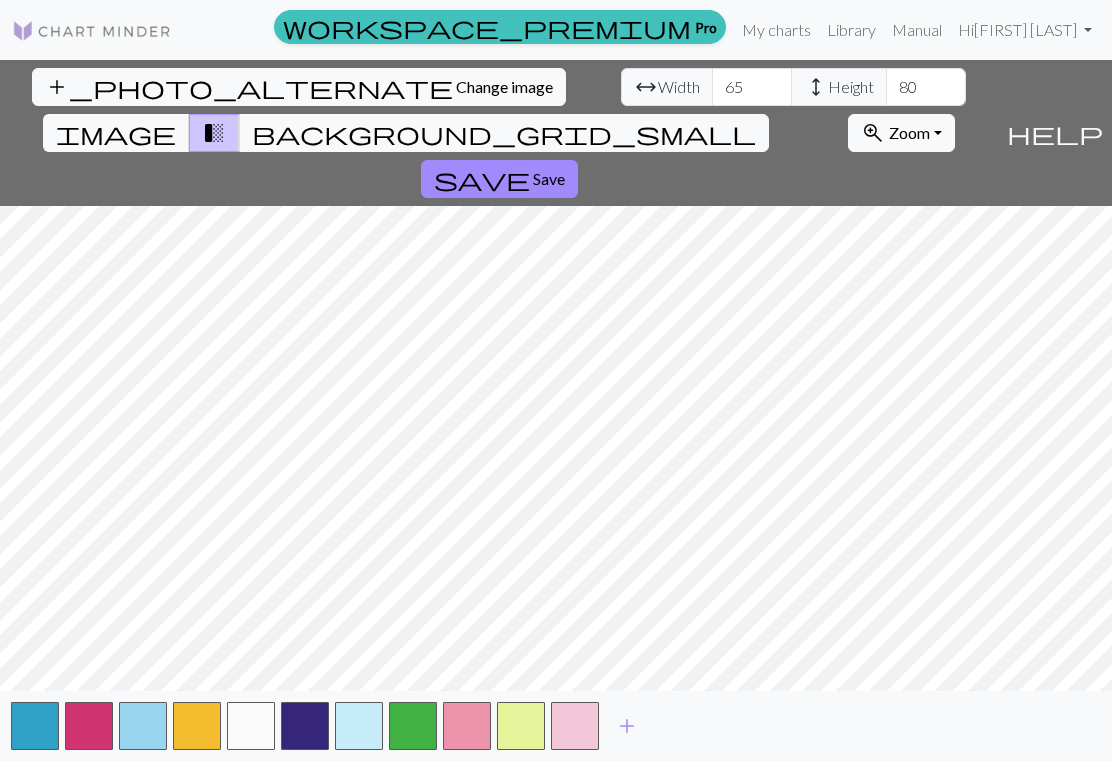 click on "add" at bounding box center (627, 726) 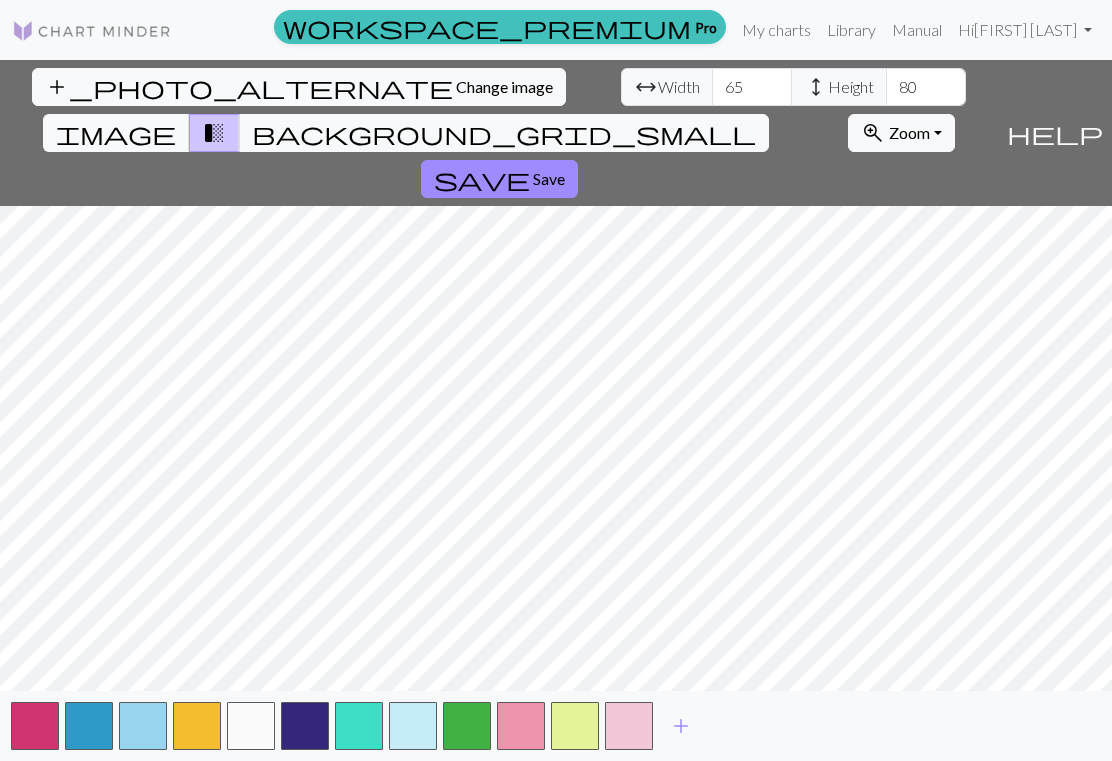 click on "add" at bounding box center [681, 726] 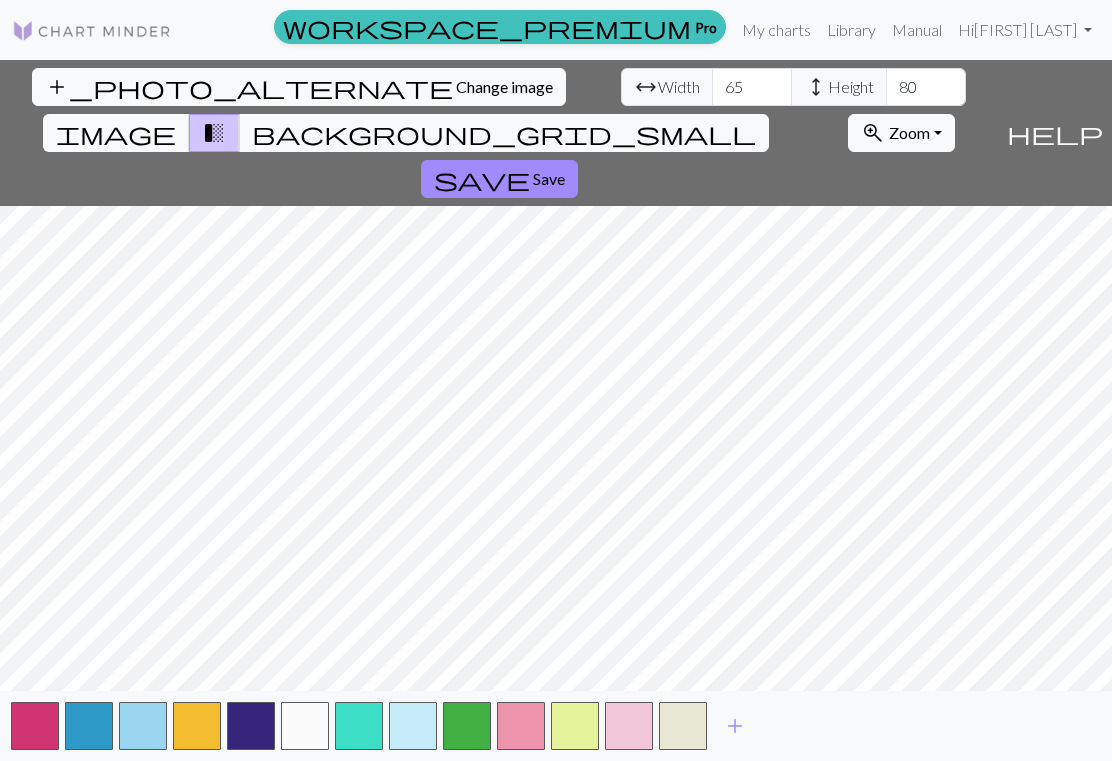 click on "add" at bounding box center [735, 726] 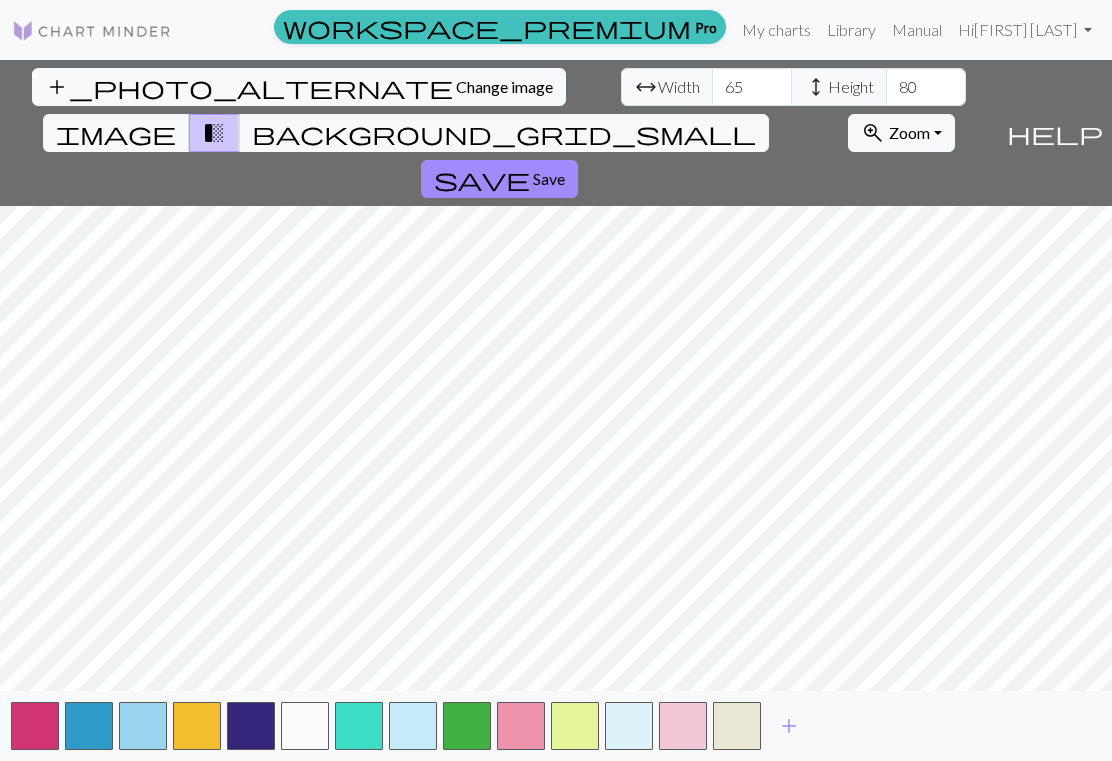 click on "Save" at bounding box center (549, 178) 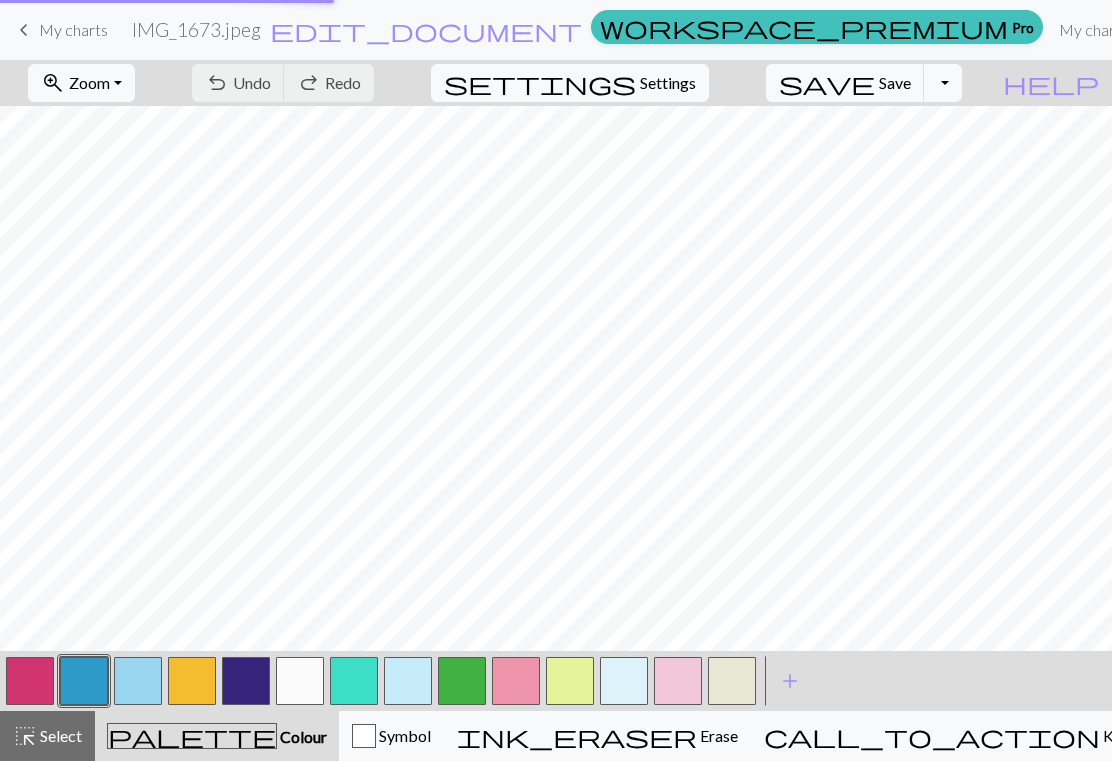 scroll, scrollTop: 0, scrollLeft: 0, axis: both 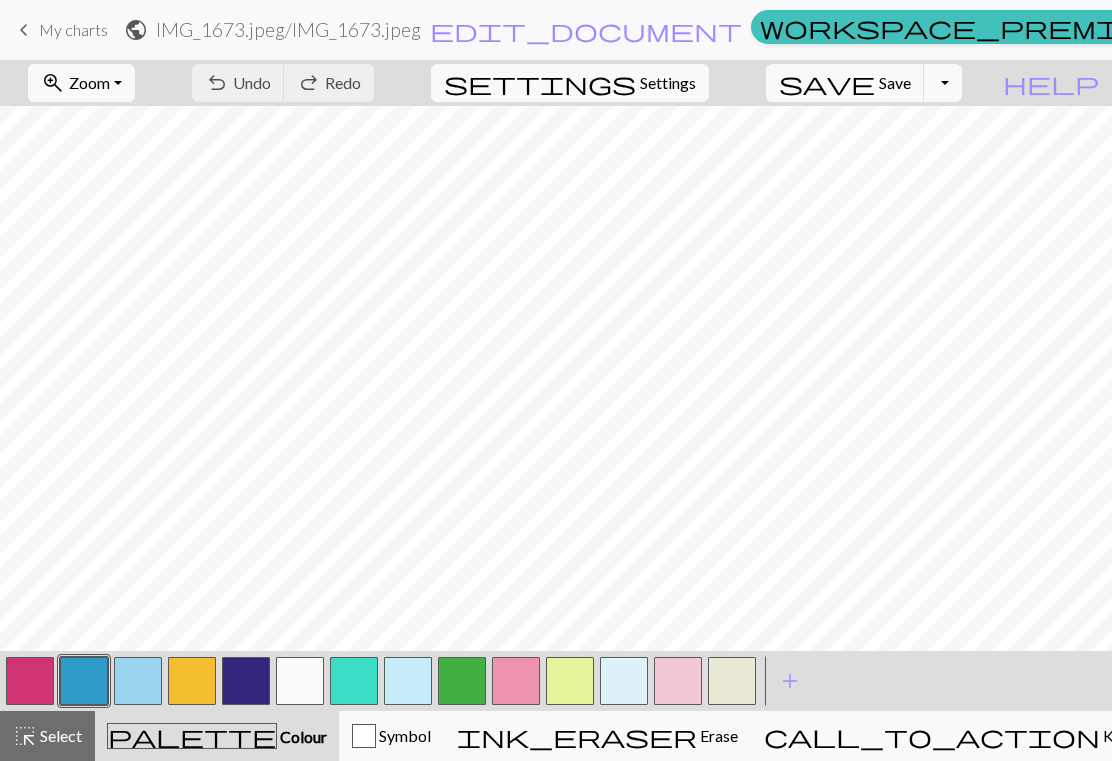click on "Hi  Pam Fox" at bounding box center (1502, 30) 